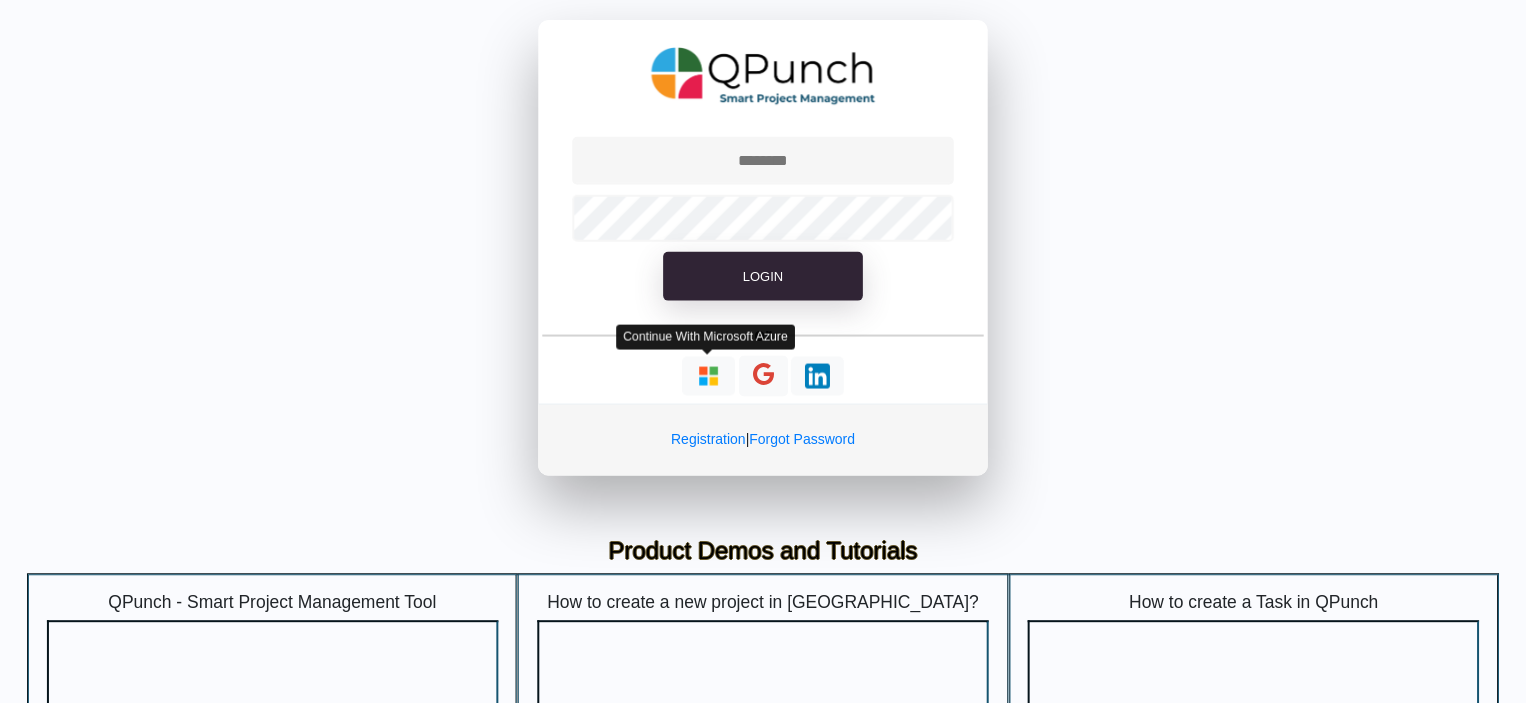 scroll, scrollTop: 0, scrollLeft: 0, axis: both 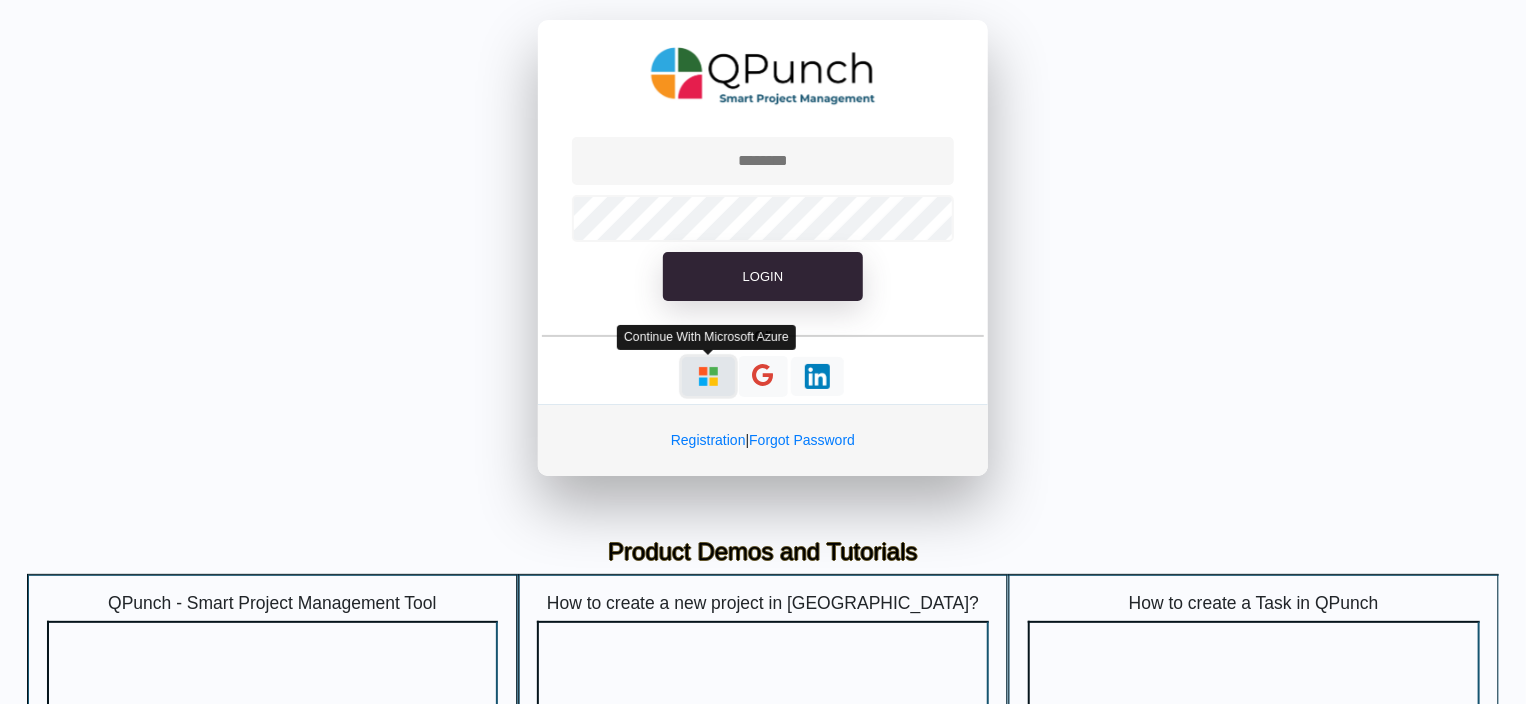 type on "**********" 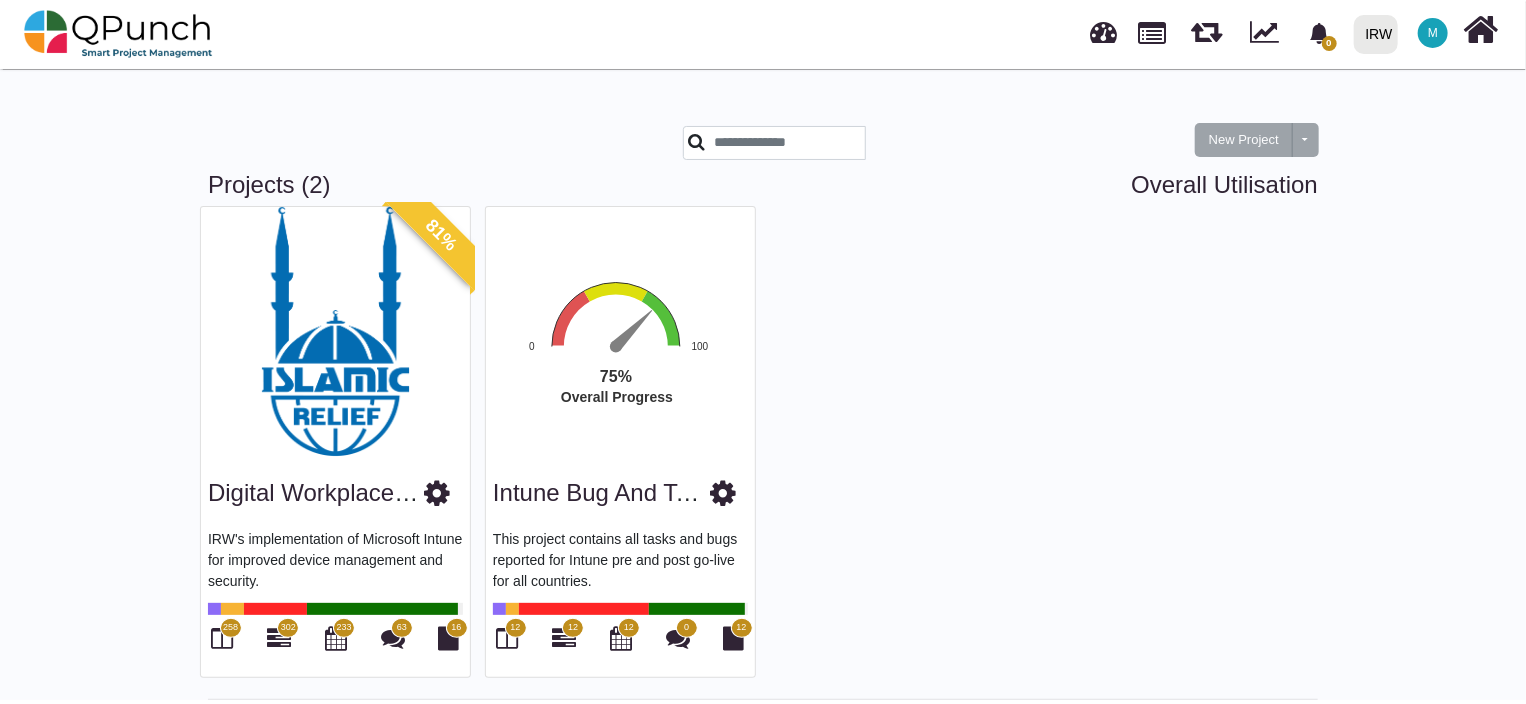 scroll, scrollTop: 8, scrollLeft: 0, axis: vertical 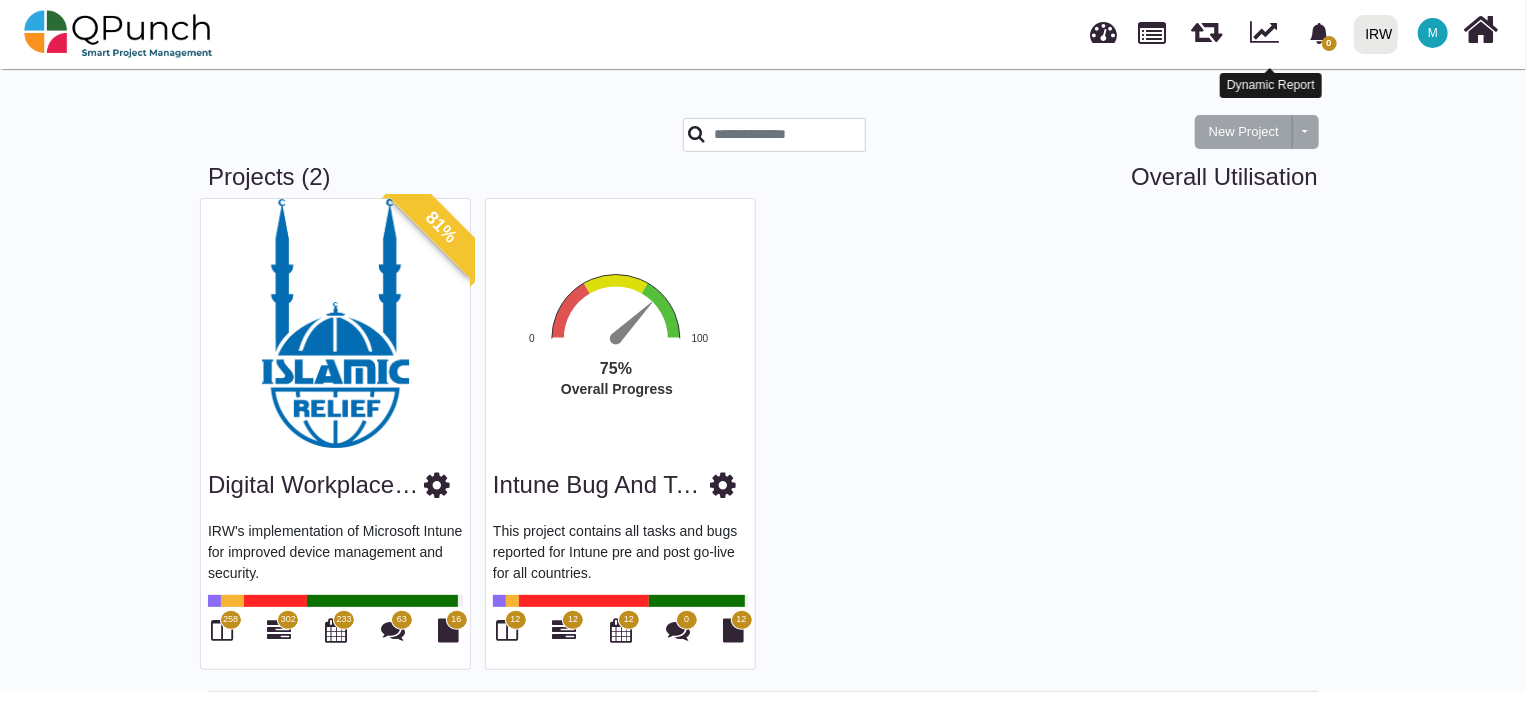 click at bounding box center (1264, 29) 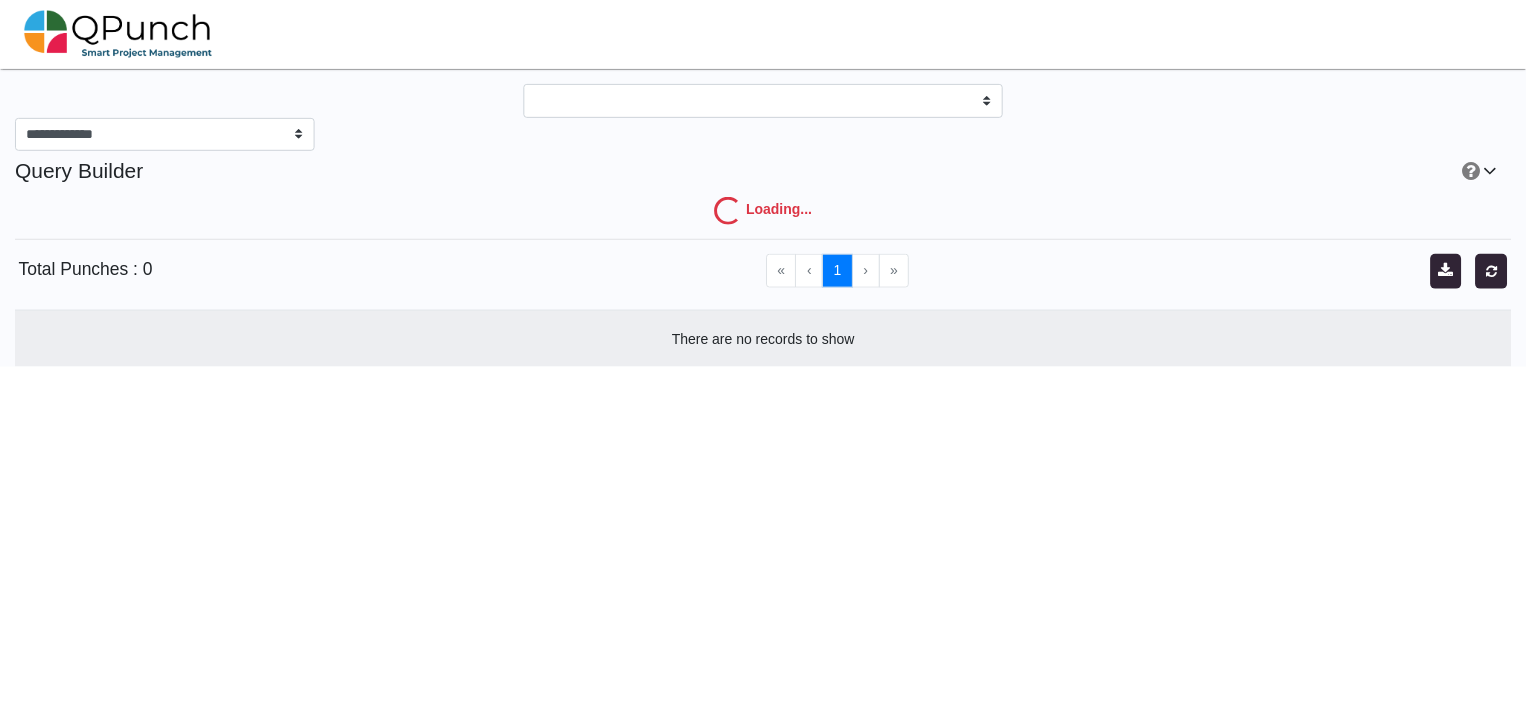 scroll, scrollTop: 0, scrollLeft: 0, axis: both 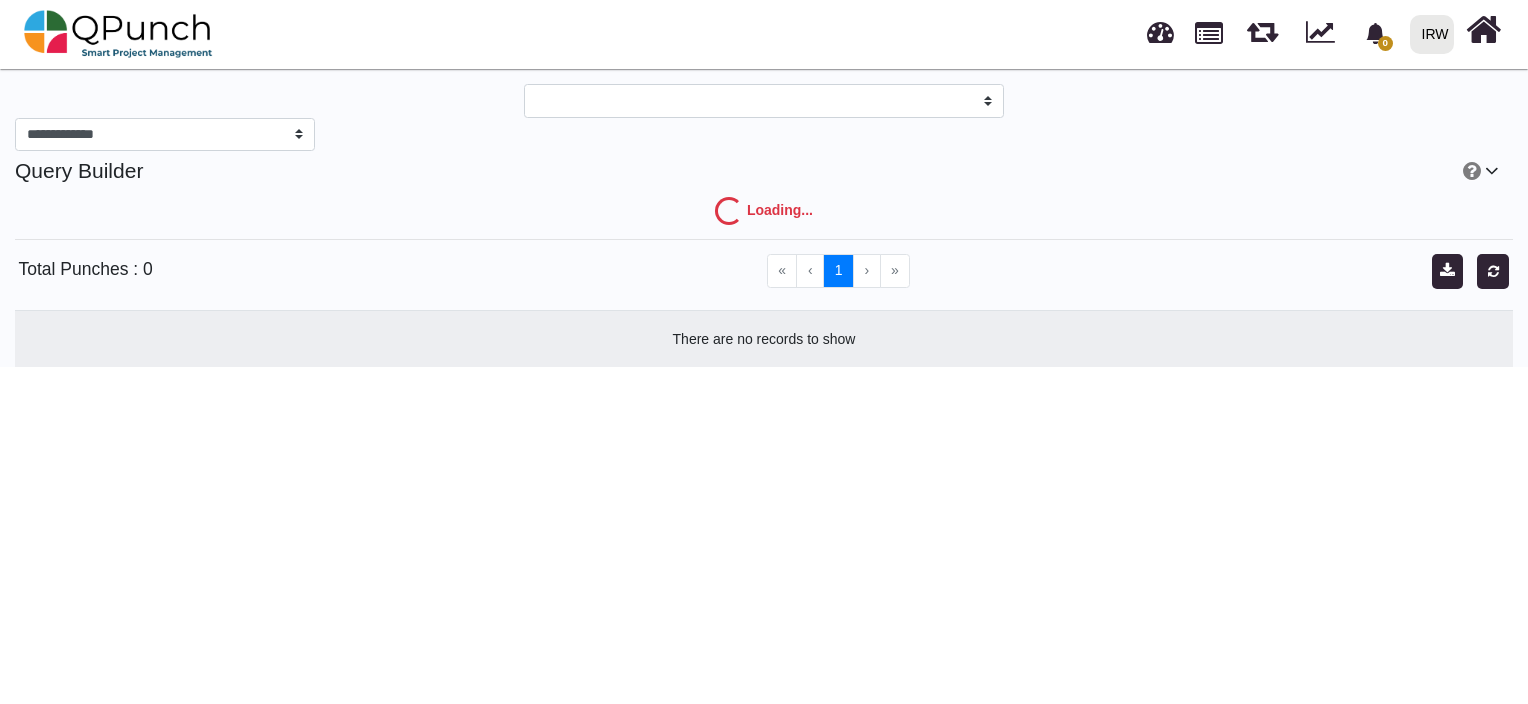 select on "***" 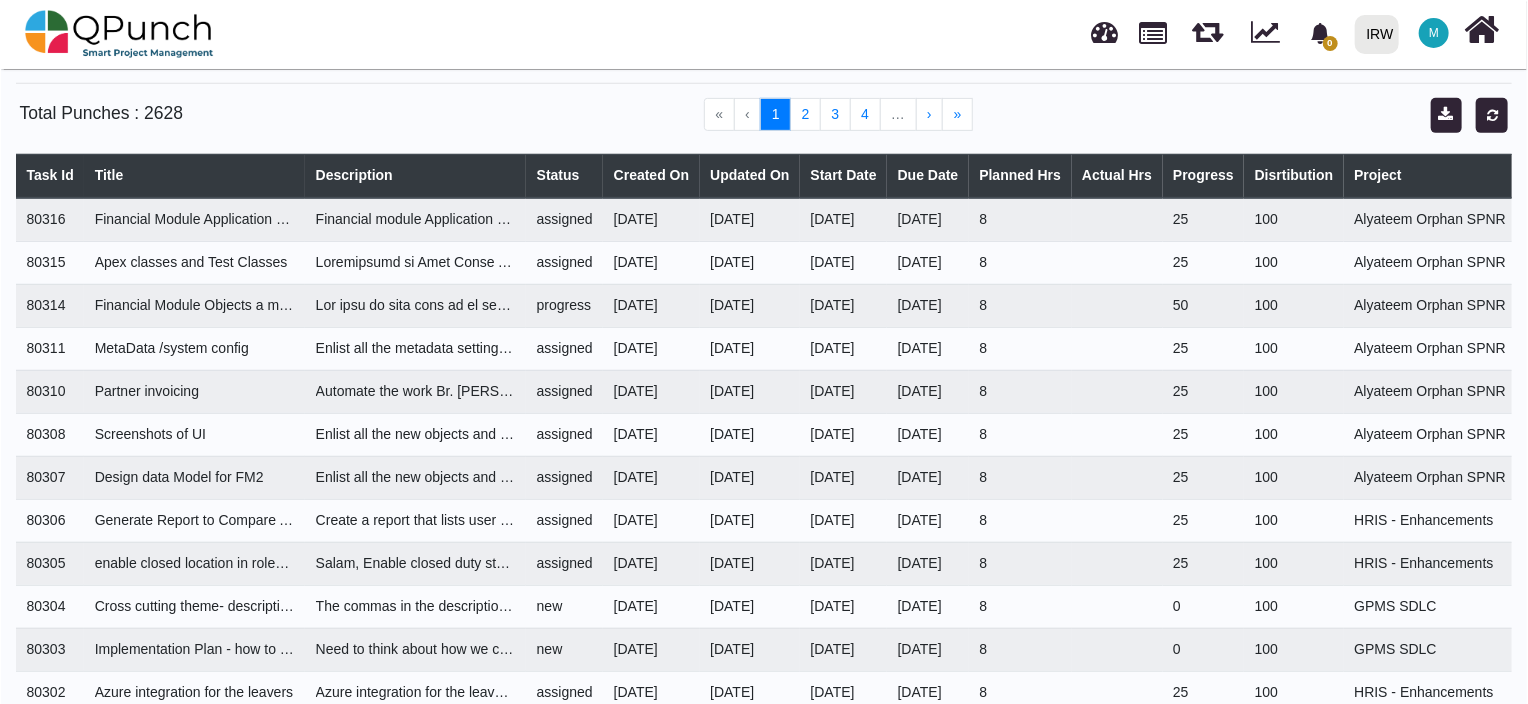 scroll, scrollTop: 0, scrollLeft: 0, axis: both 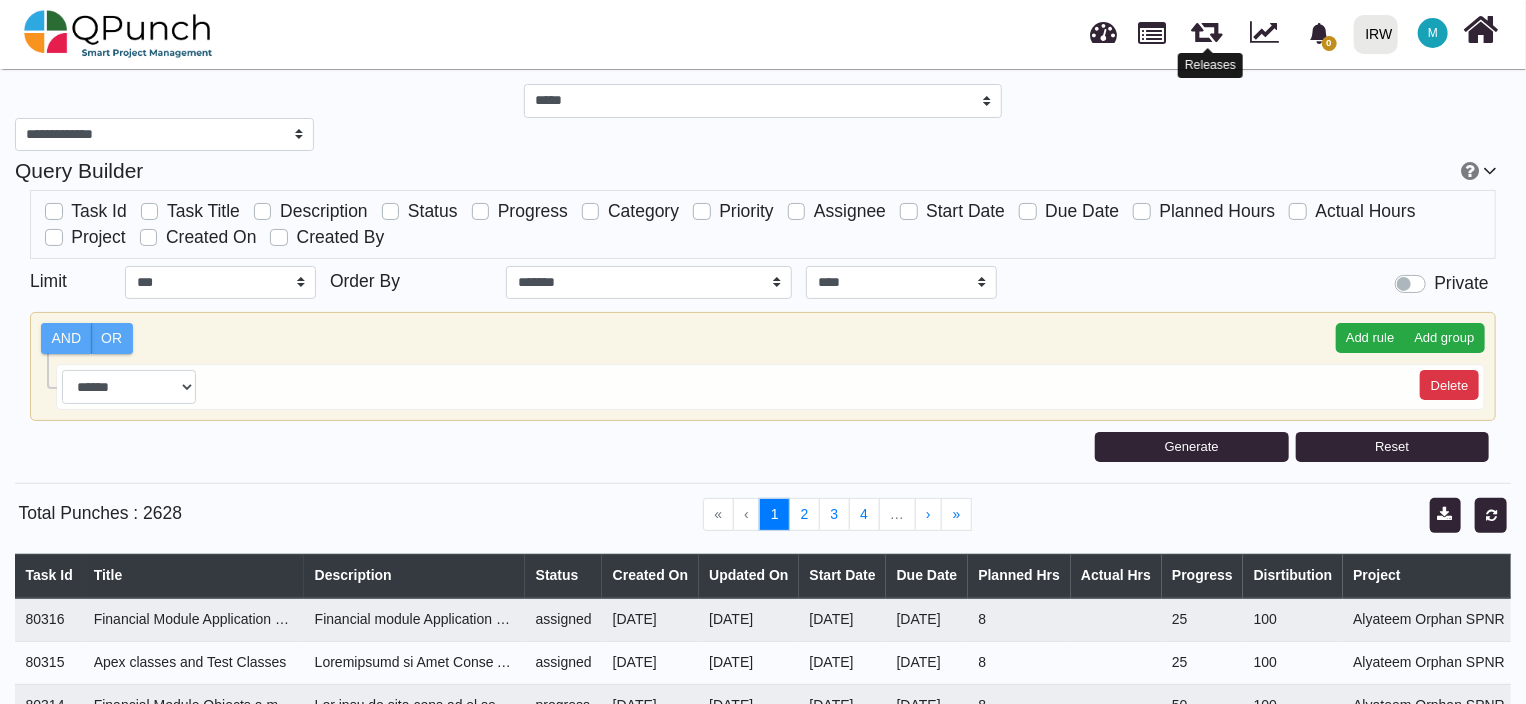 click at bounding box center (1206, 28) 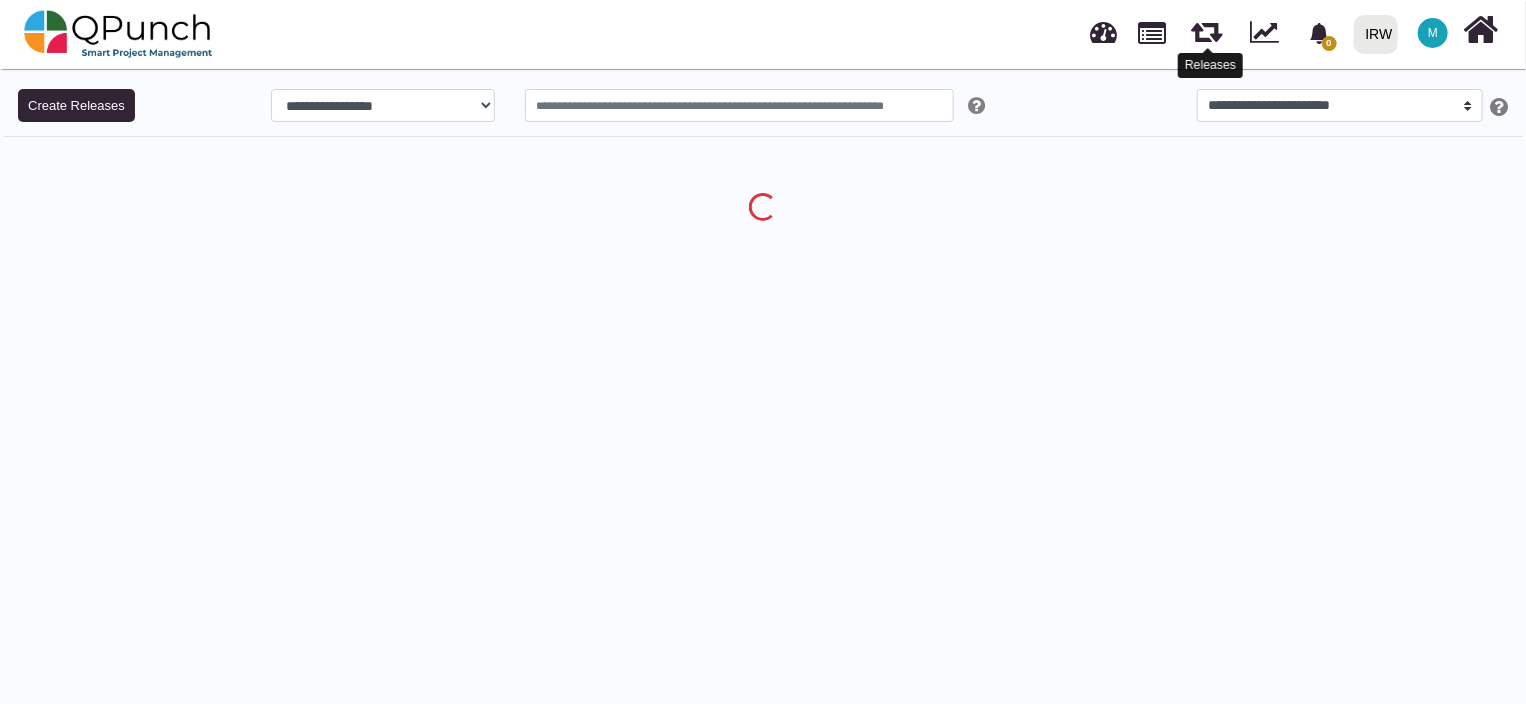 select on "**" 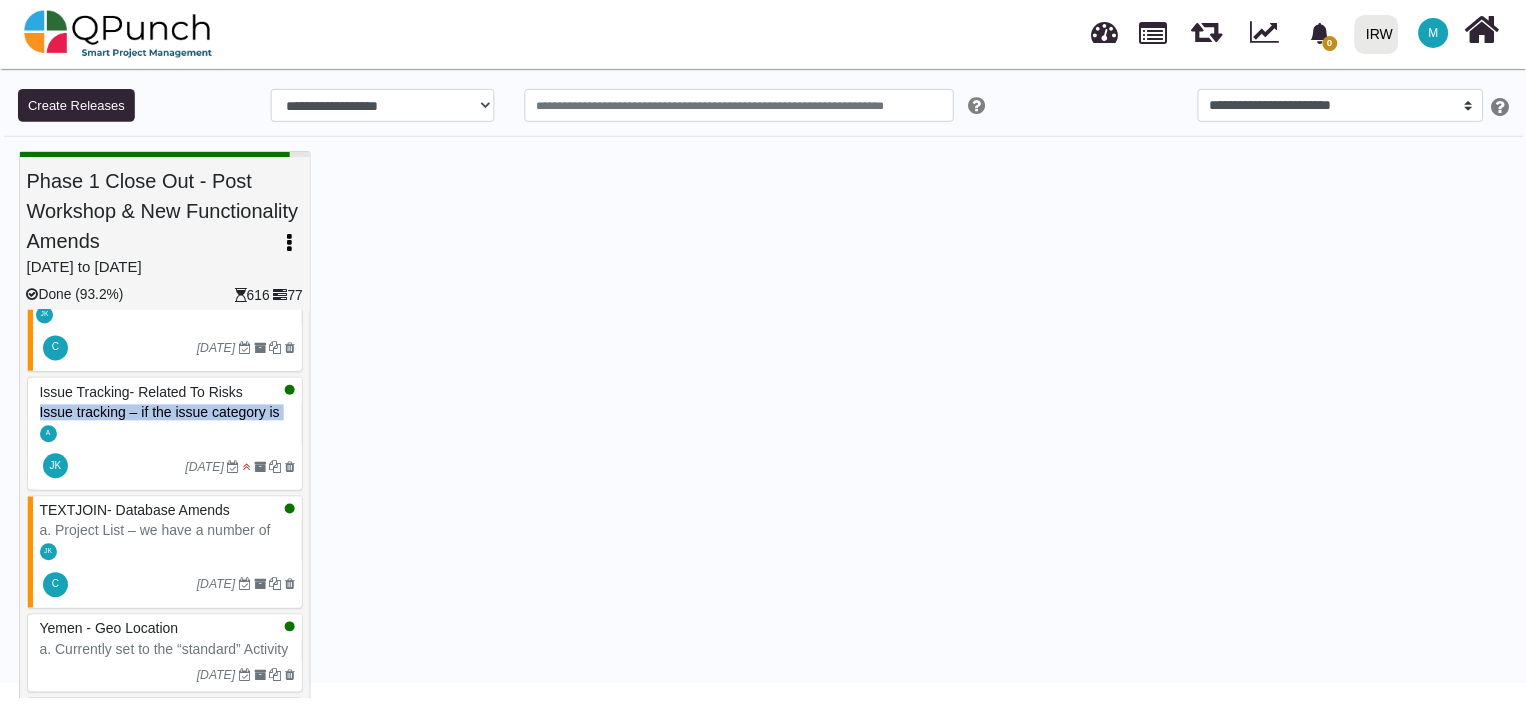 scroll, scrollTop: 533, scrollLeft: 0, axis: vertical 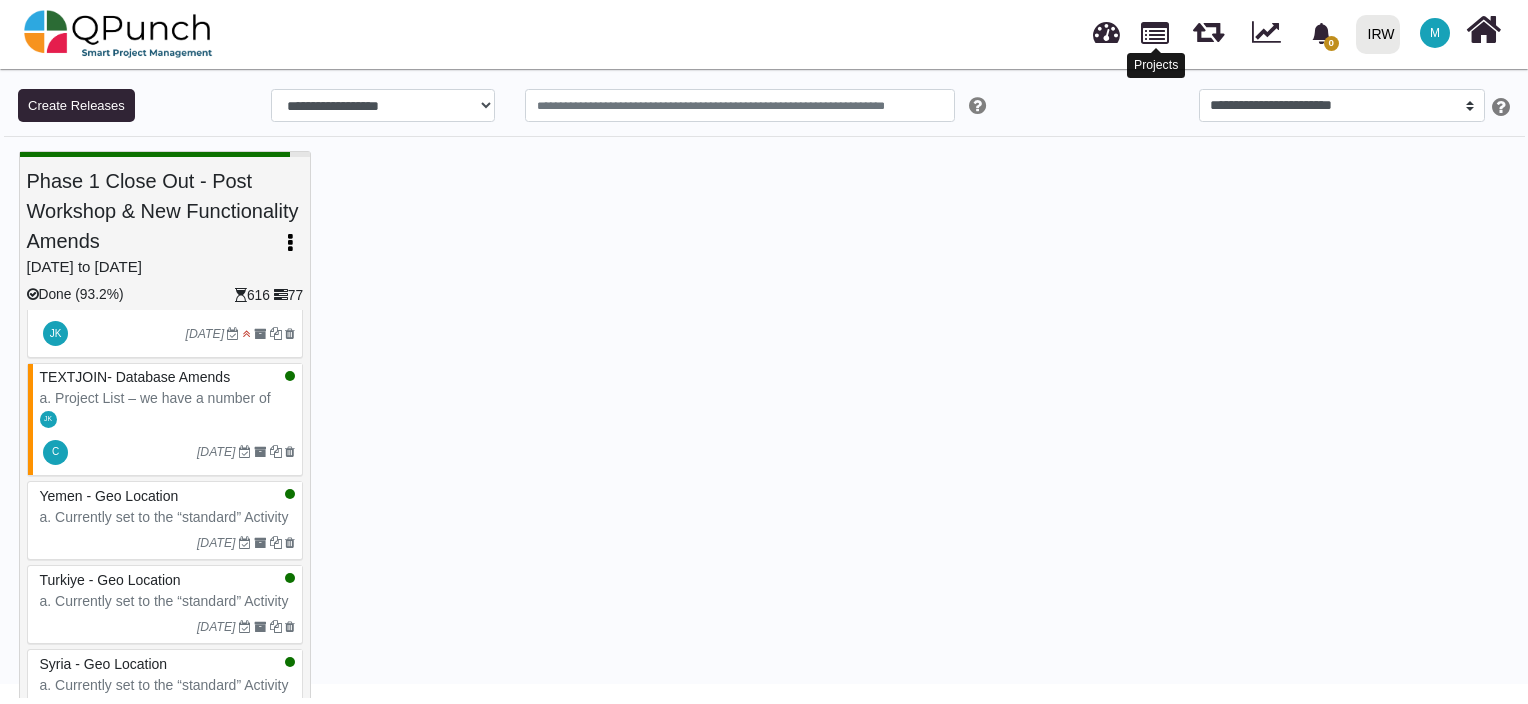 click at bounding box center (1155, 31) 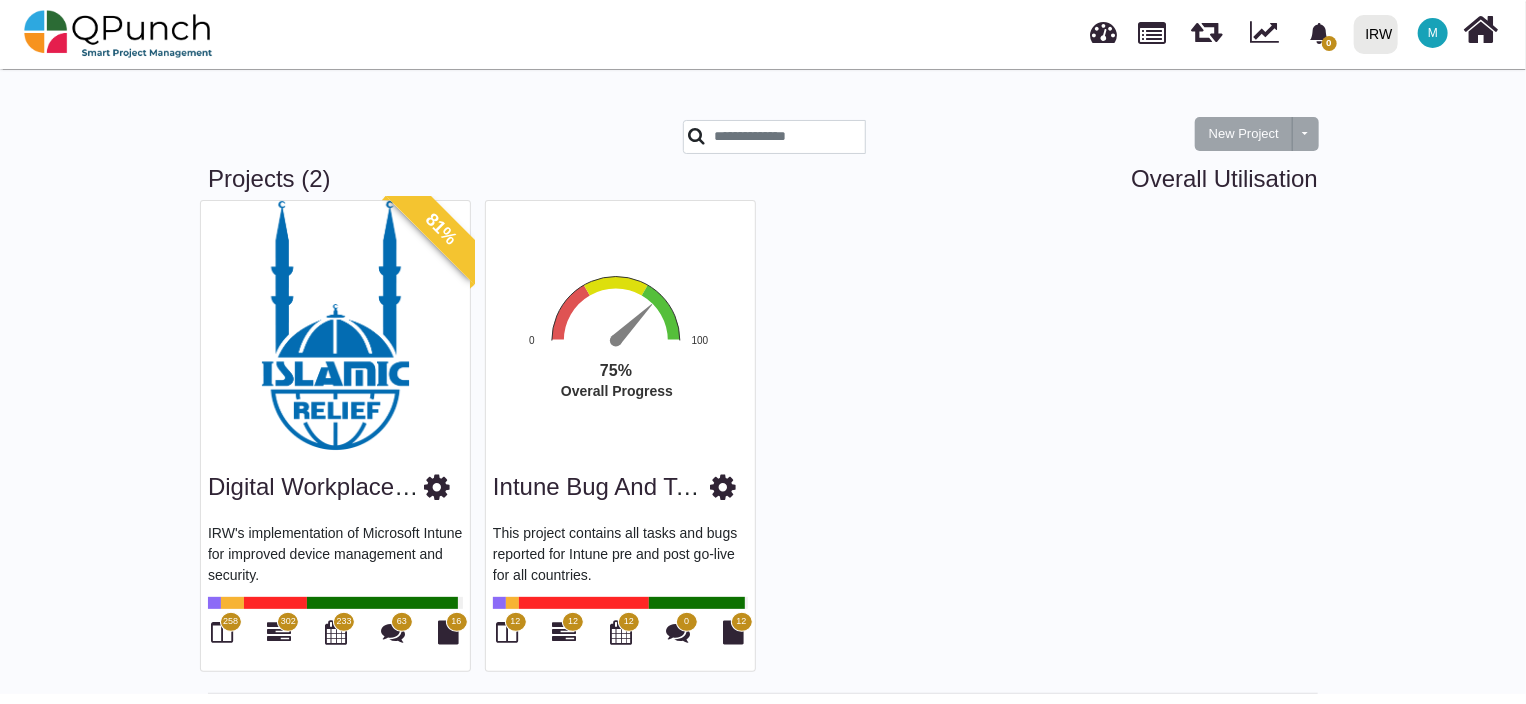 scroll, scrollTop: 8, scrollLeft: 0, axis: vertical 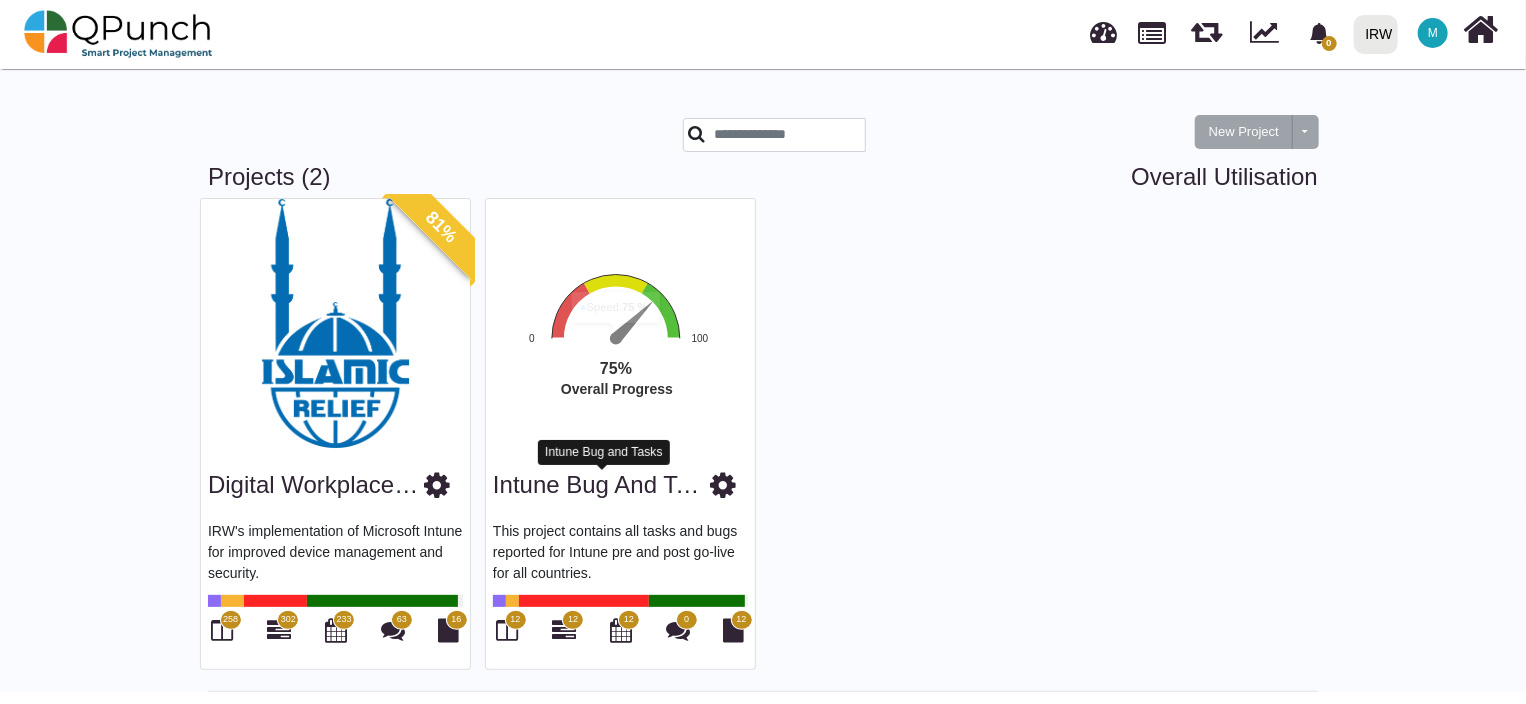 click on "Intune Bug and Tasks" at bounding box center [609, 484] 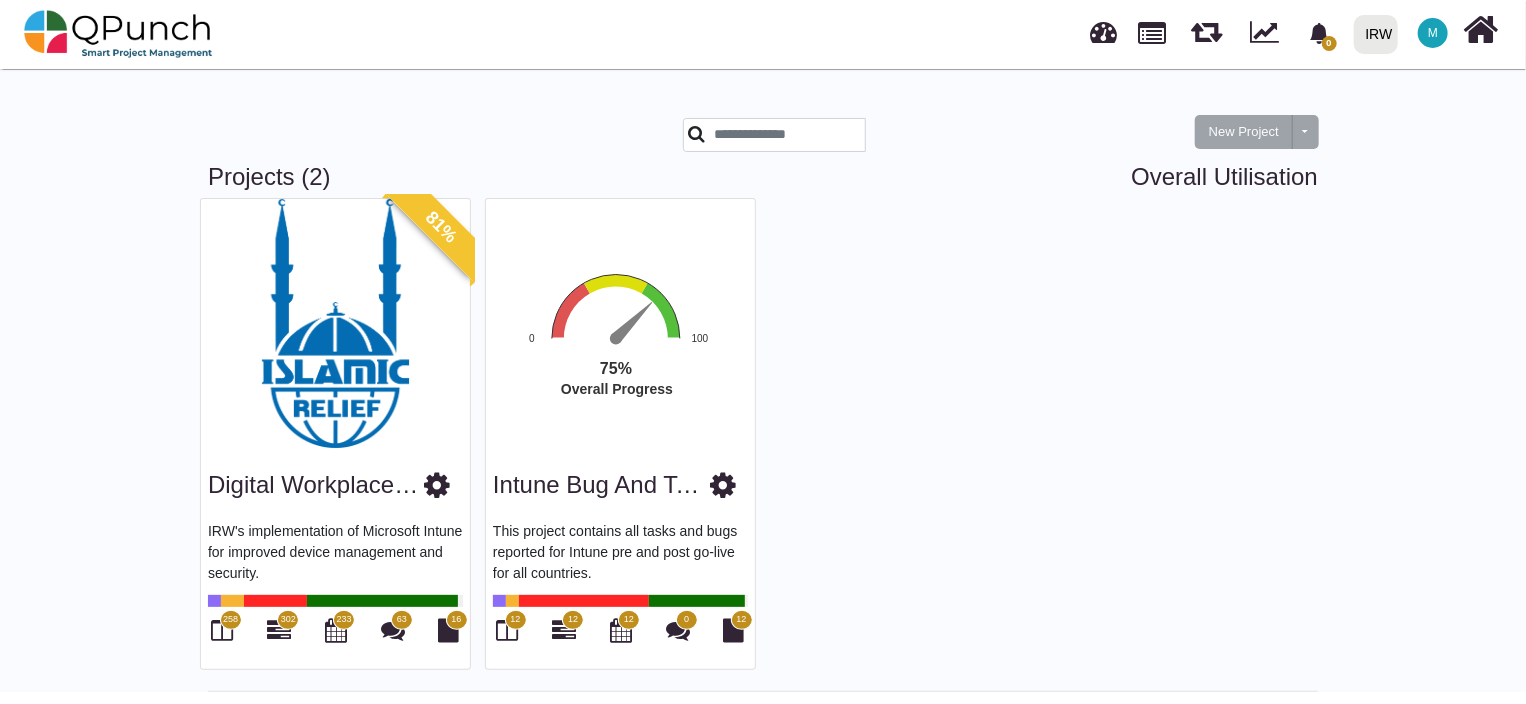scroll, scrollTop: 0, scrollLeft: 0, axis: both 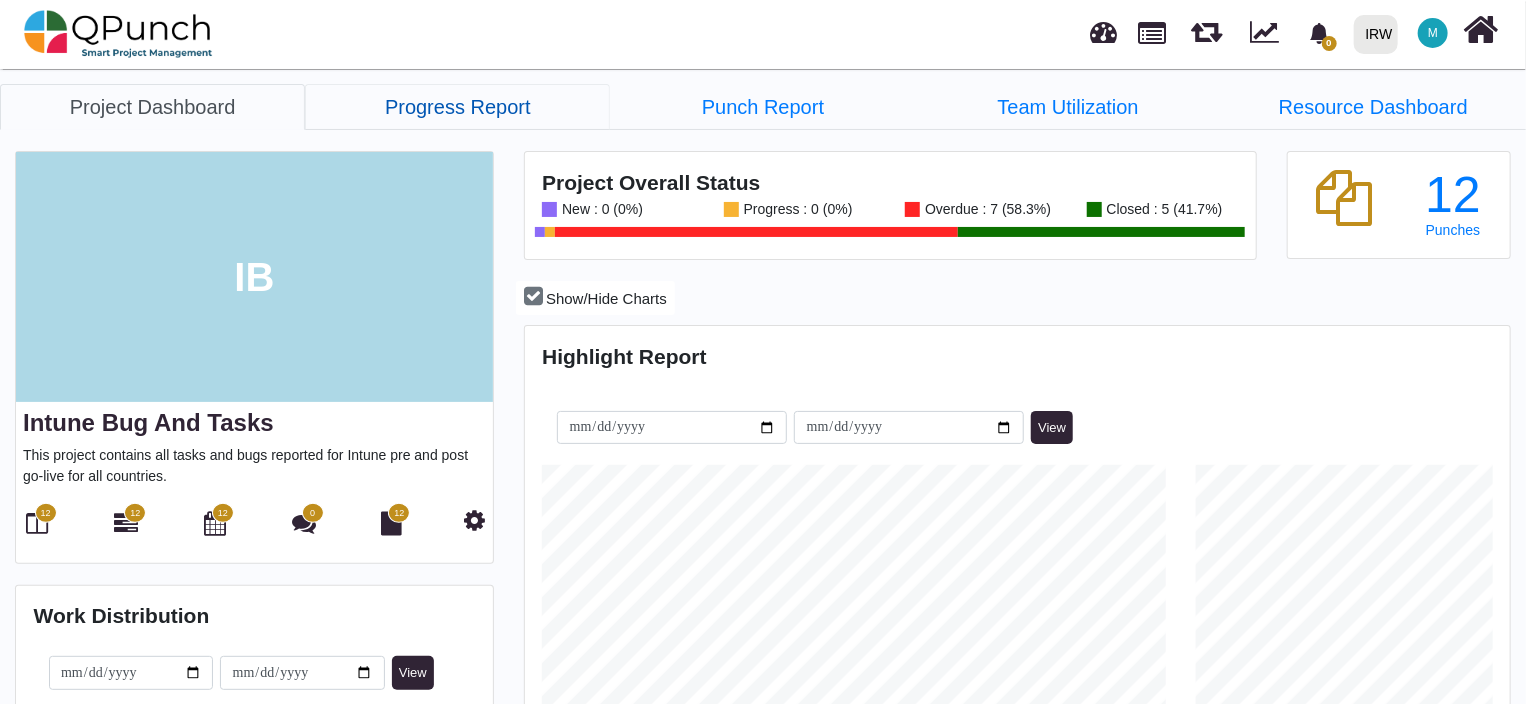 click on "Progress Report" at bounding box center (457, 107) 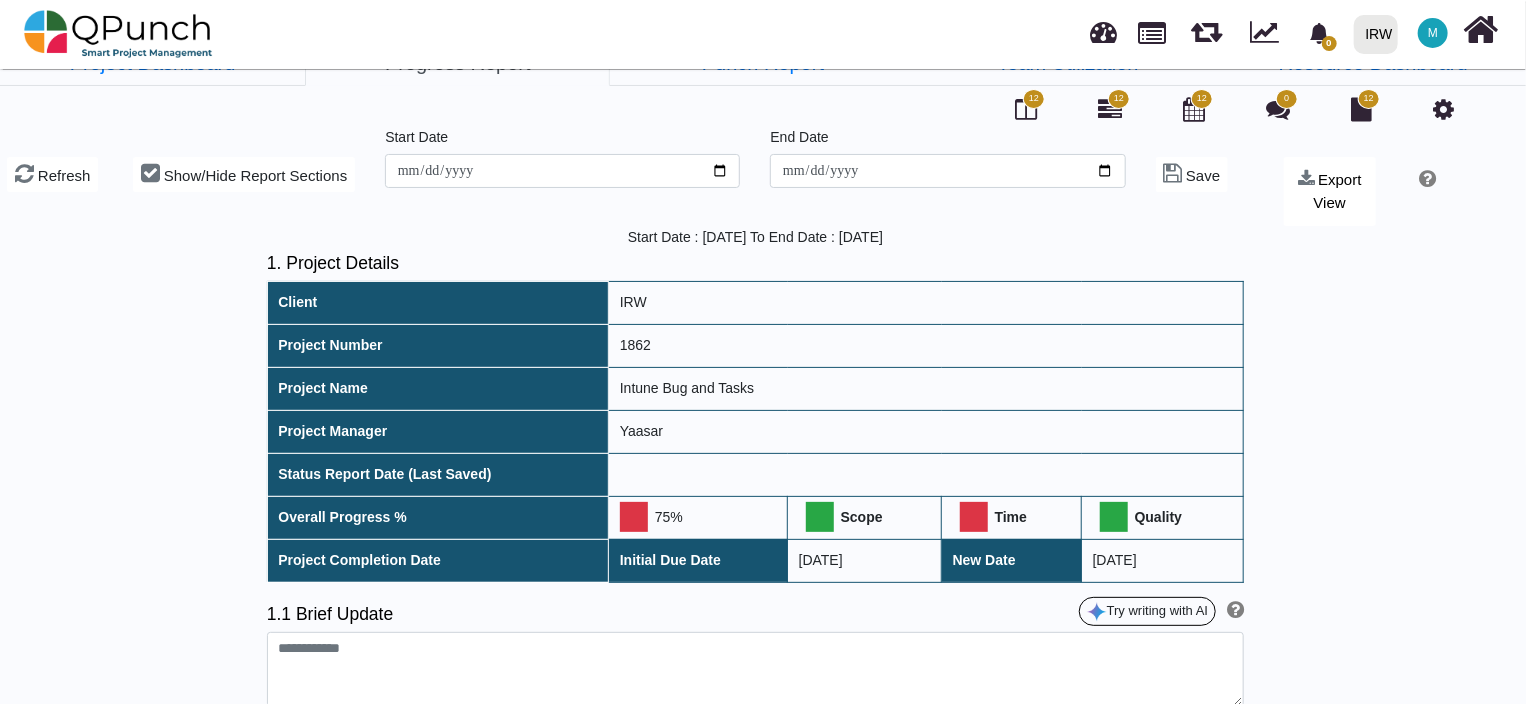 scroll, scrollTop: 0, scrollLeft: 0, axis: both 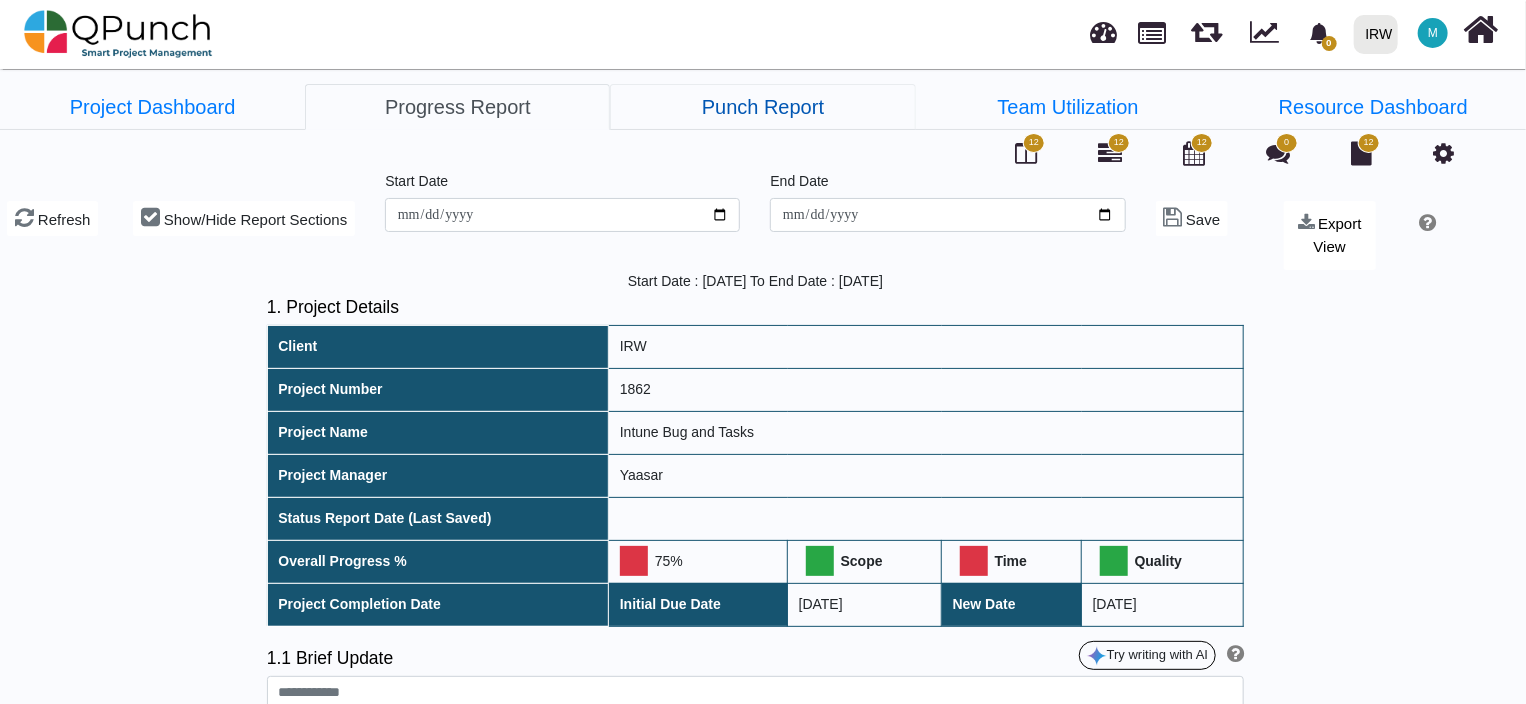 click on "Punch Report" at bounding box center (762, 107) 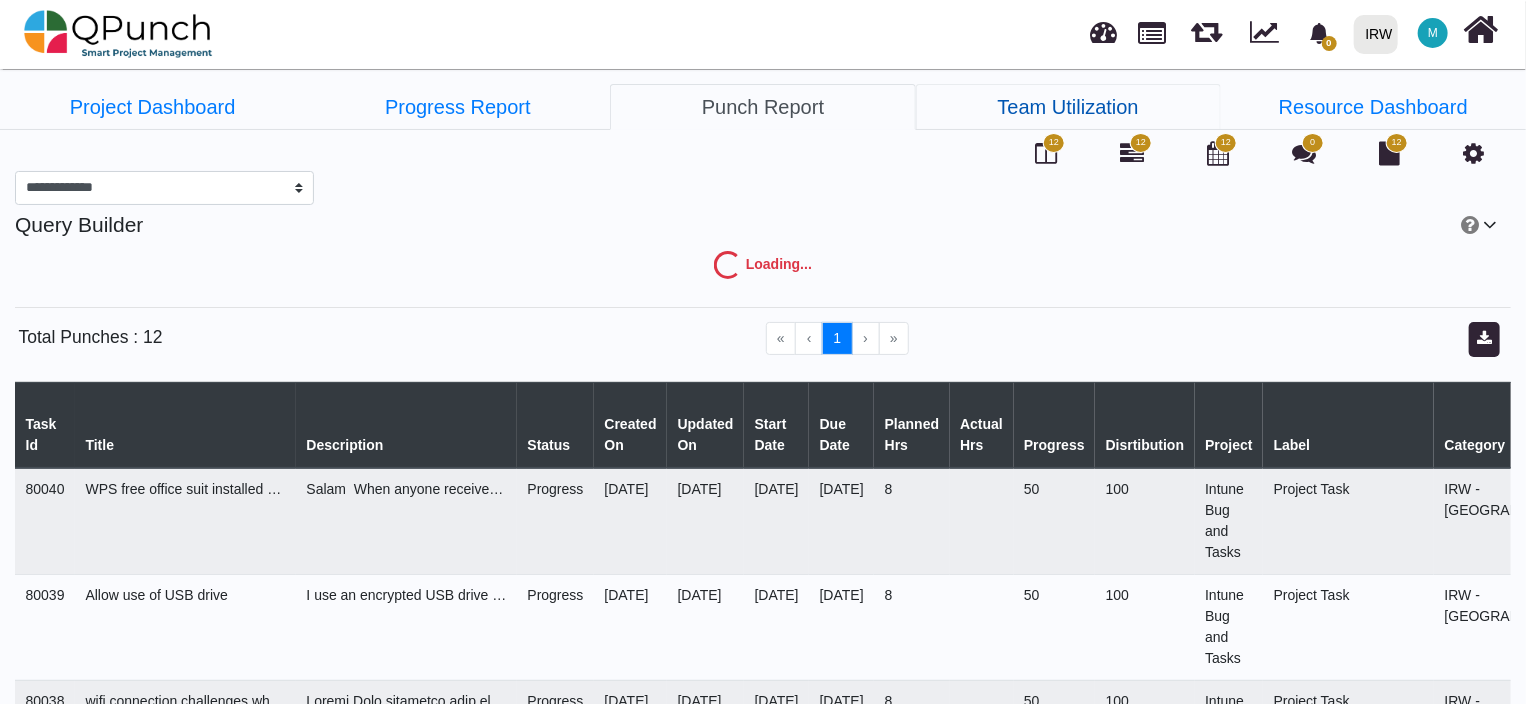 select on "***" 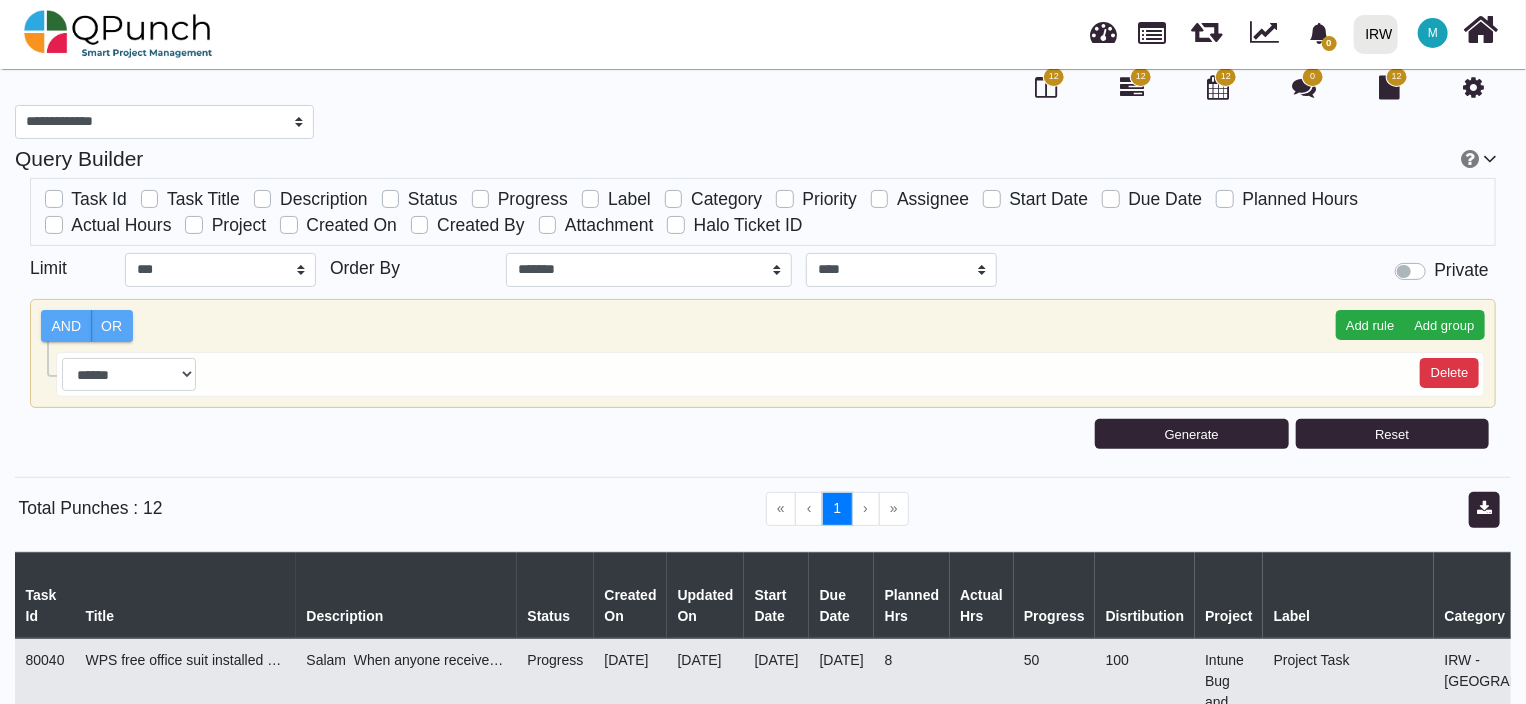scroll, scrollTop: 0, scrollLeft: 0, axis: both 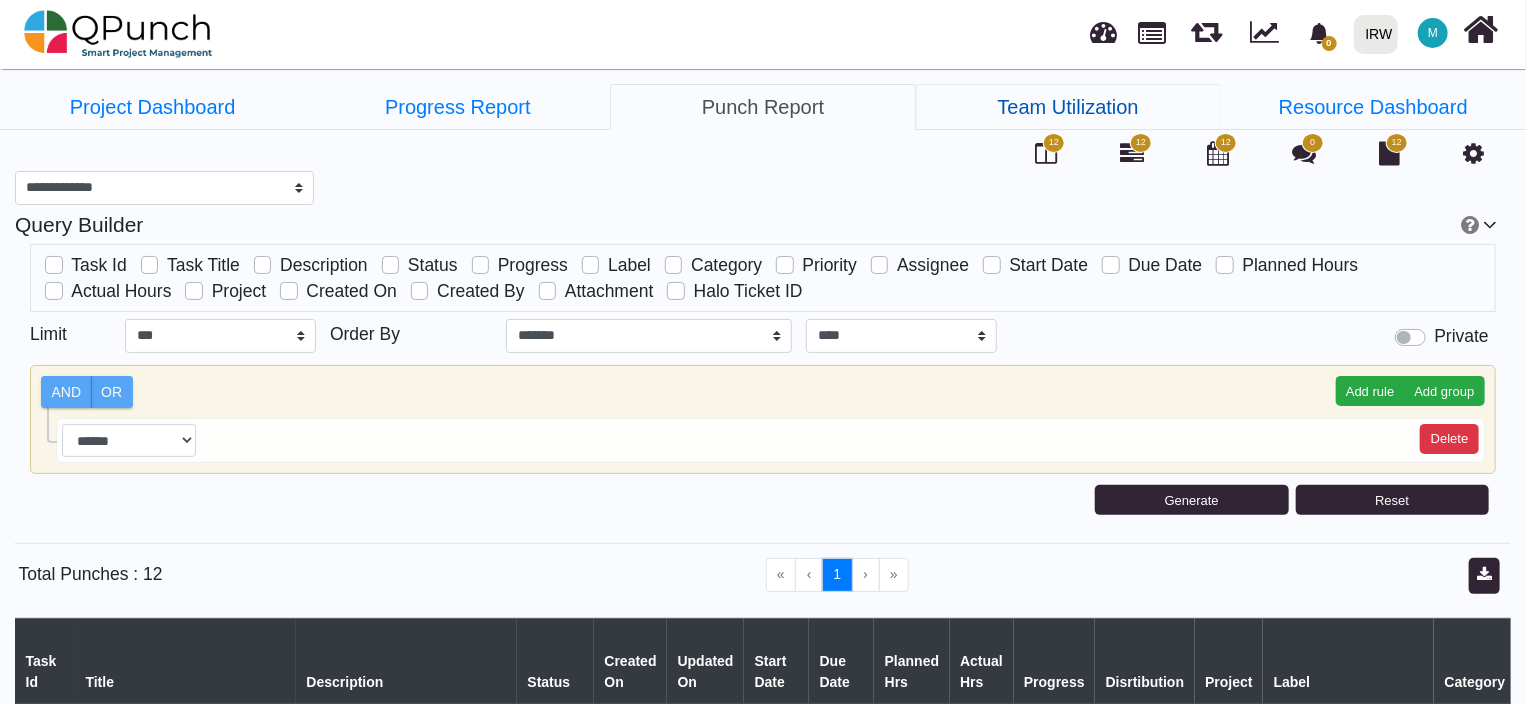 click on "Team Utilization" at bounding box center [1068, 107] 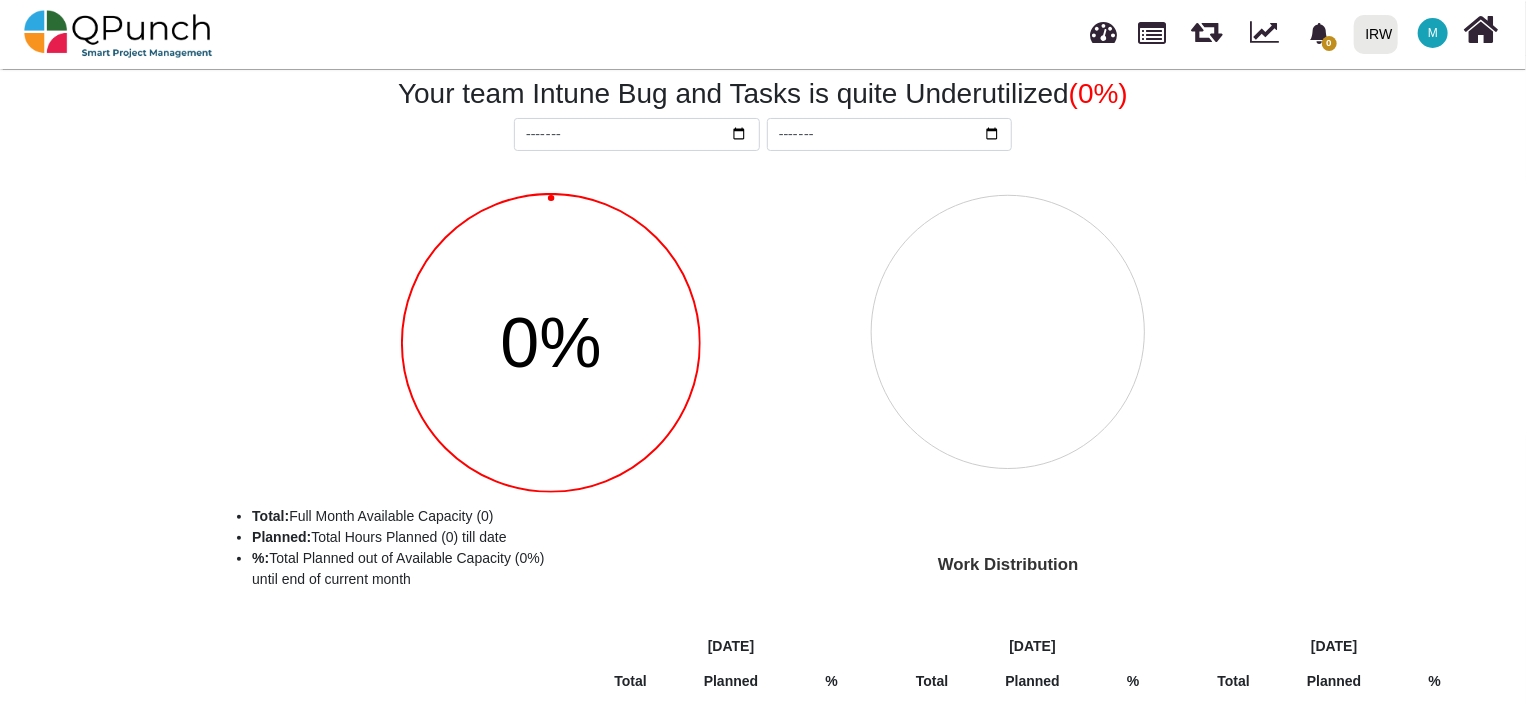 scroll, scrollTop: 0, scrollLeft: 0, axis: both 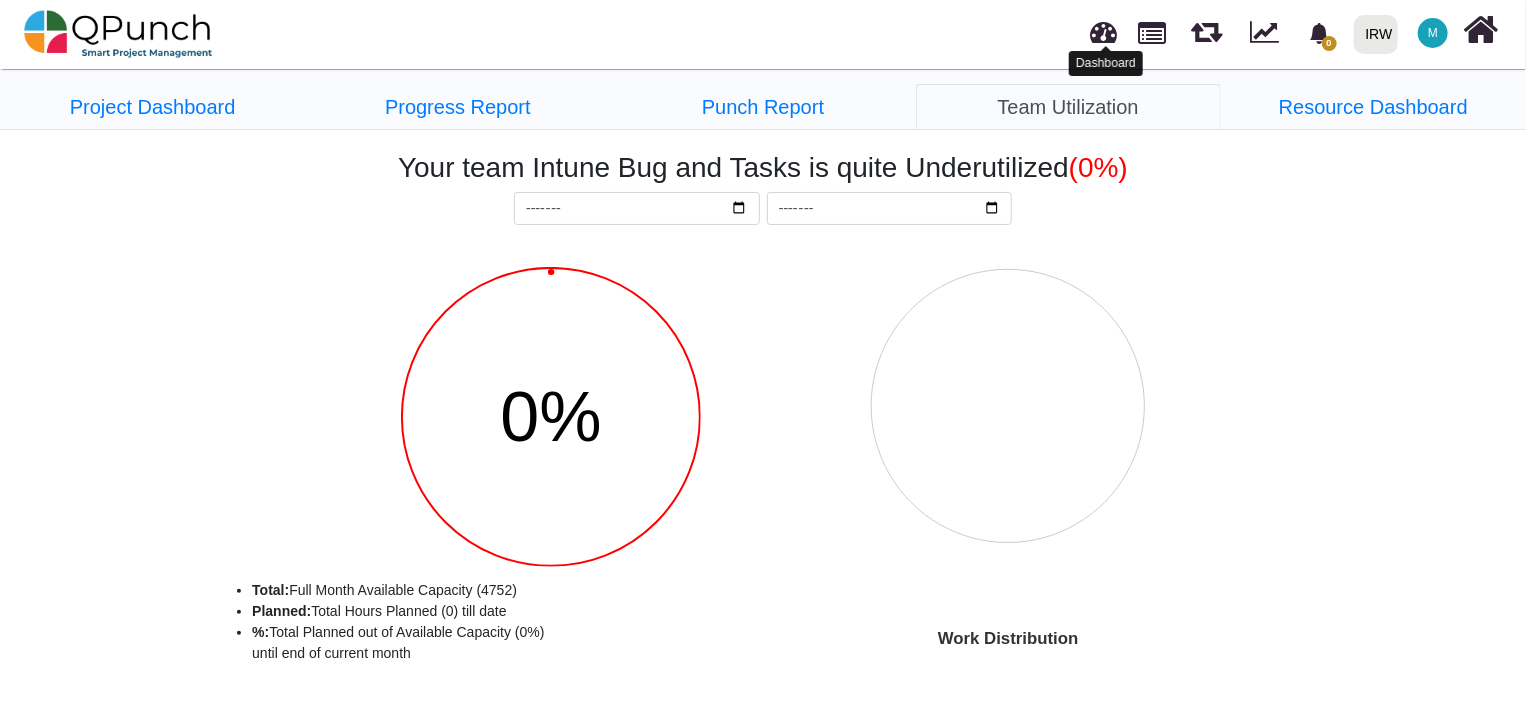 click at bounding box center [1104, 29] 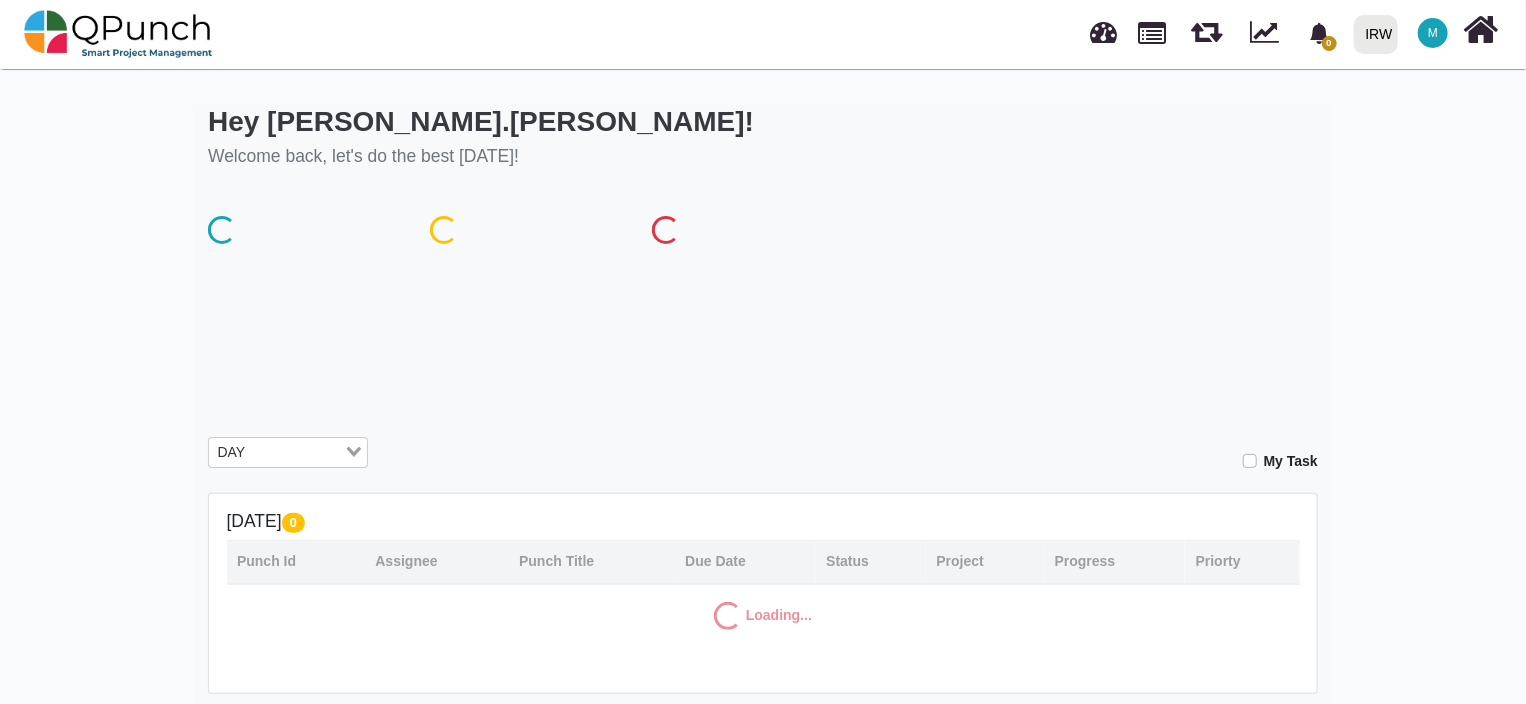 click on "IRW" at bounding box center (1379, 34) 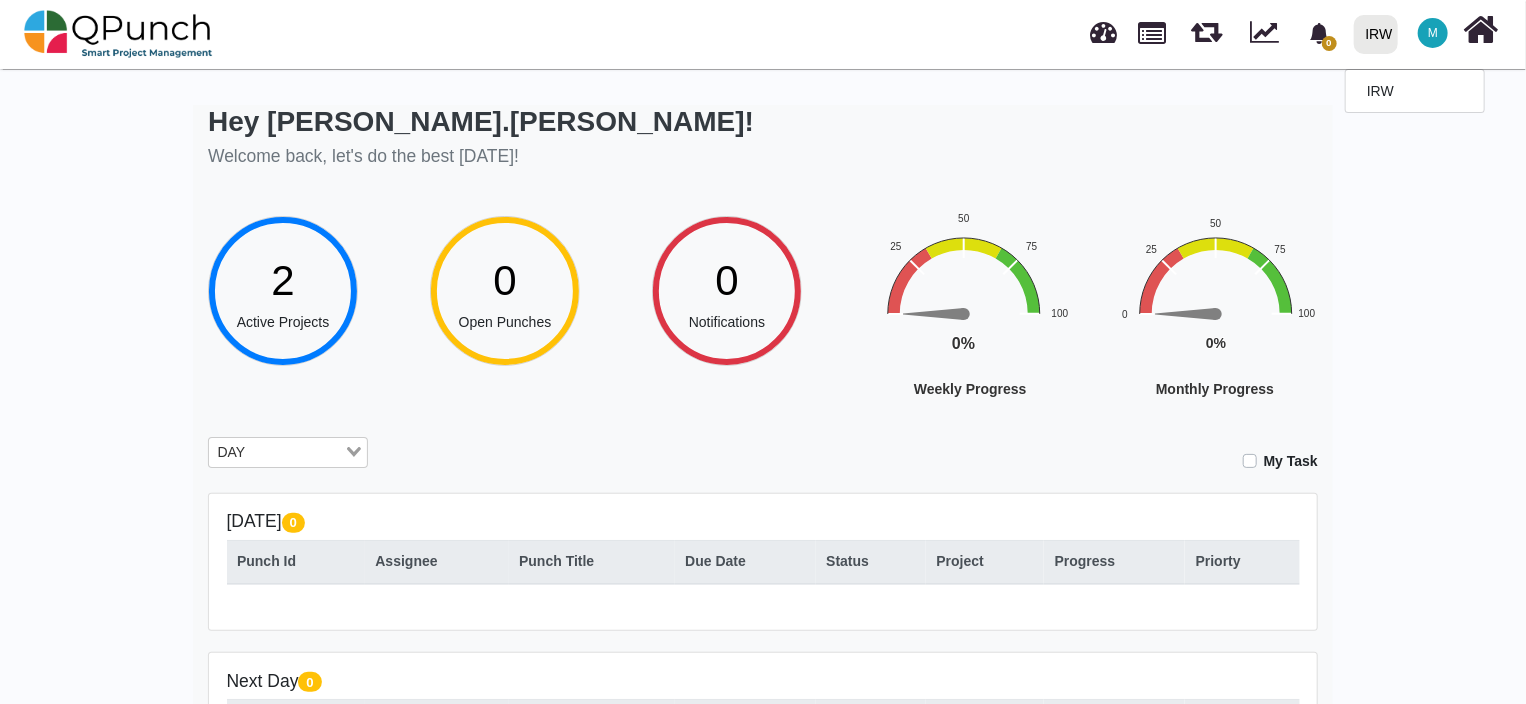 click on "M" at bounding box center [1433, 33] 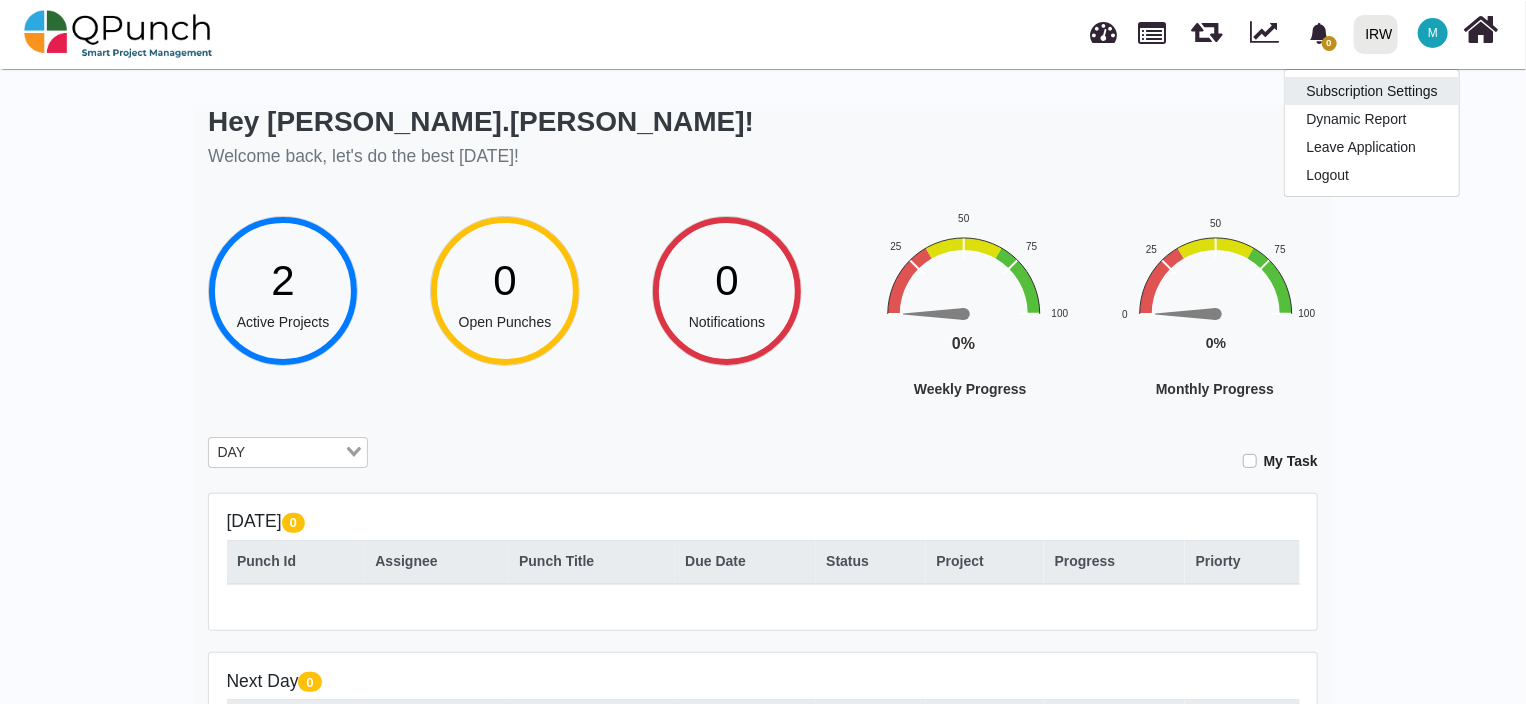 click on "Subscription Settings" at bounding box center [1372, 91] 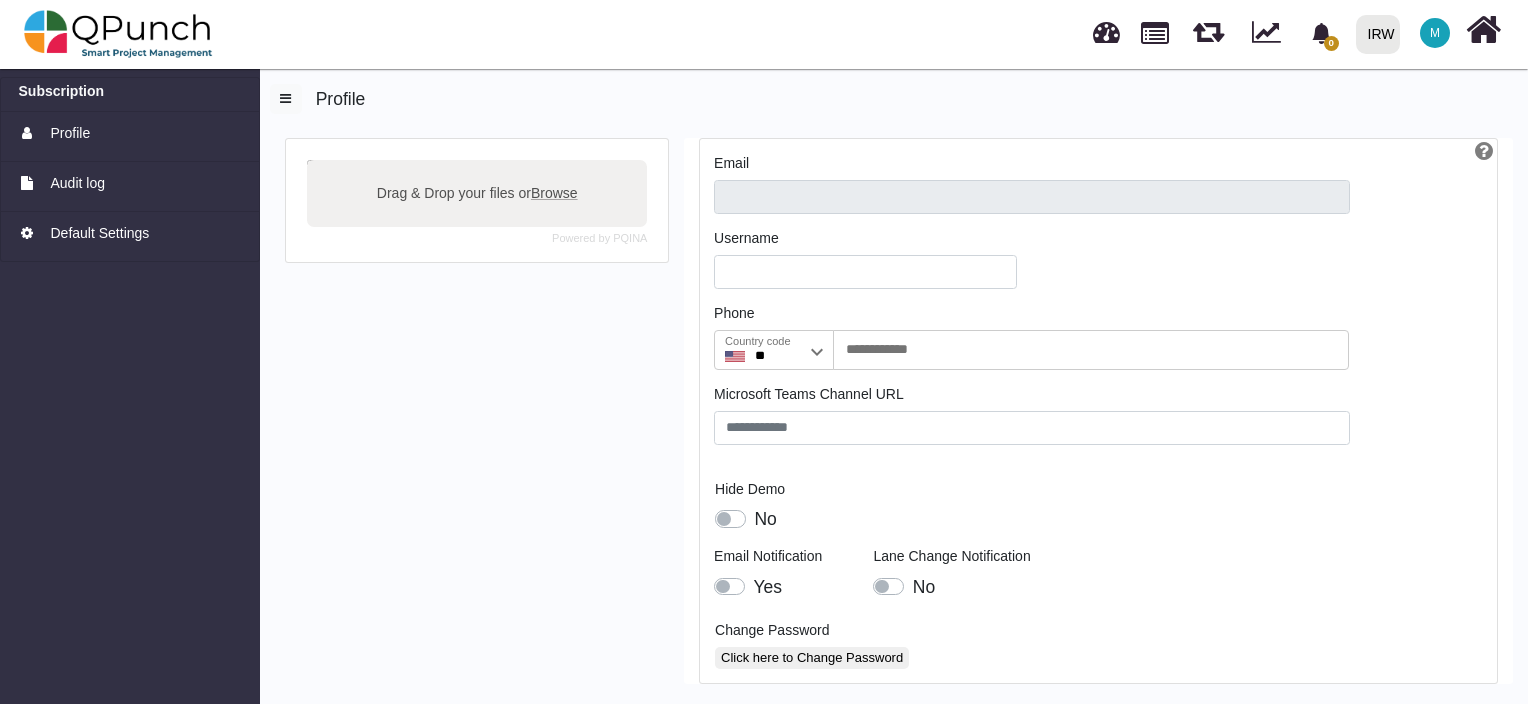 type on "**********" 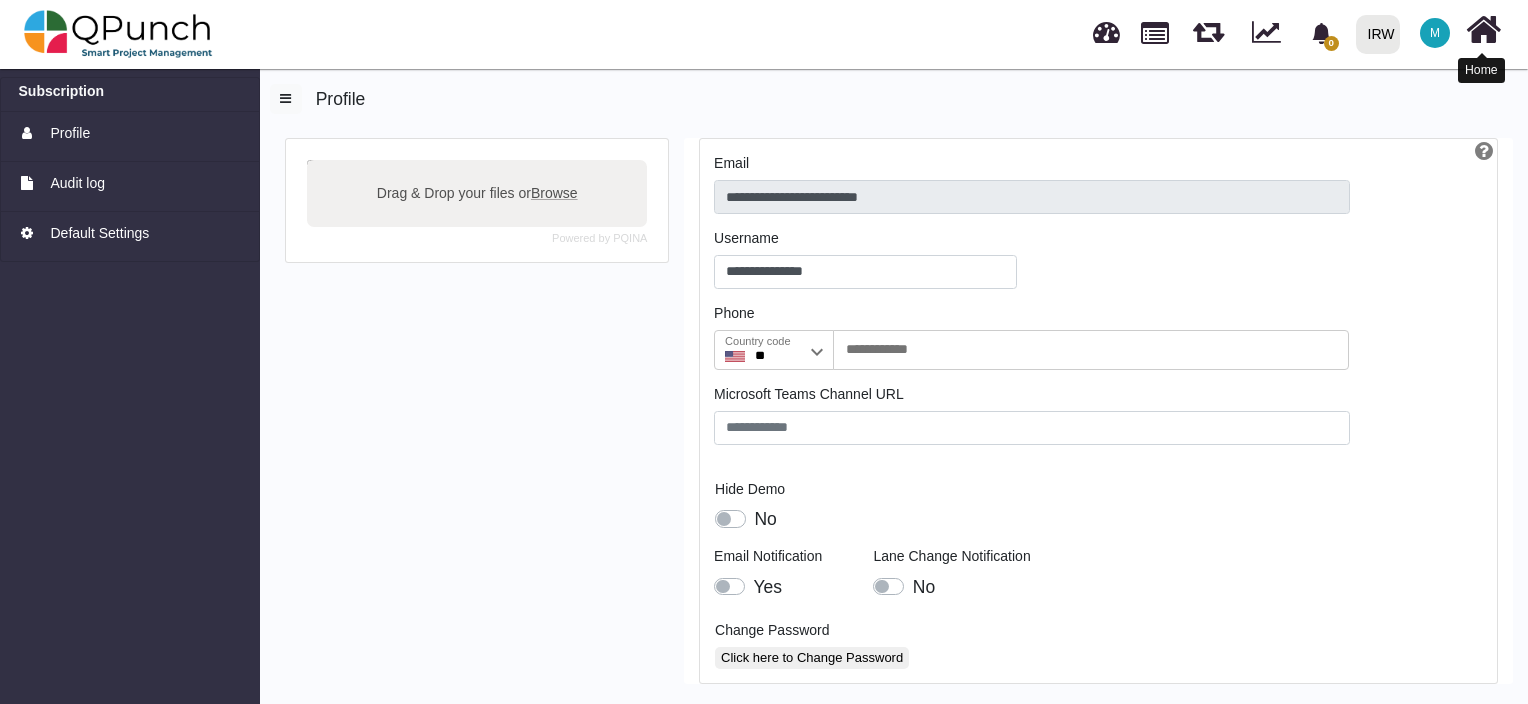 click at bounding box center (1483, 30) 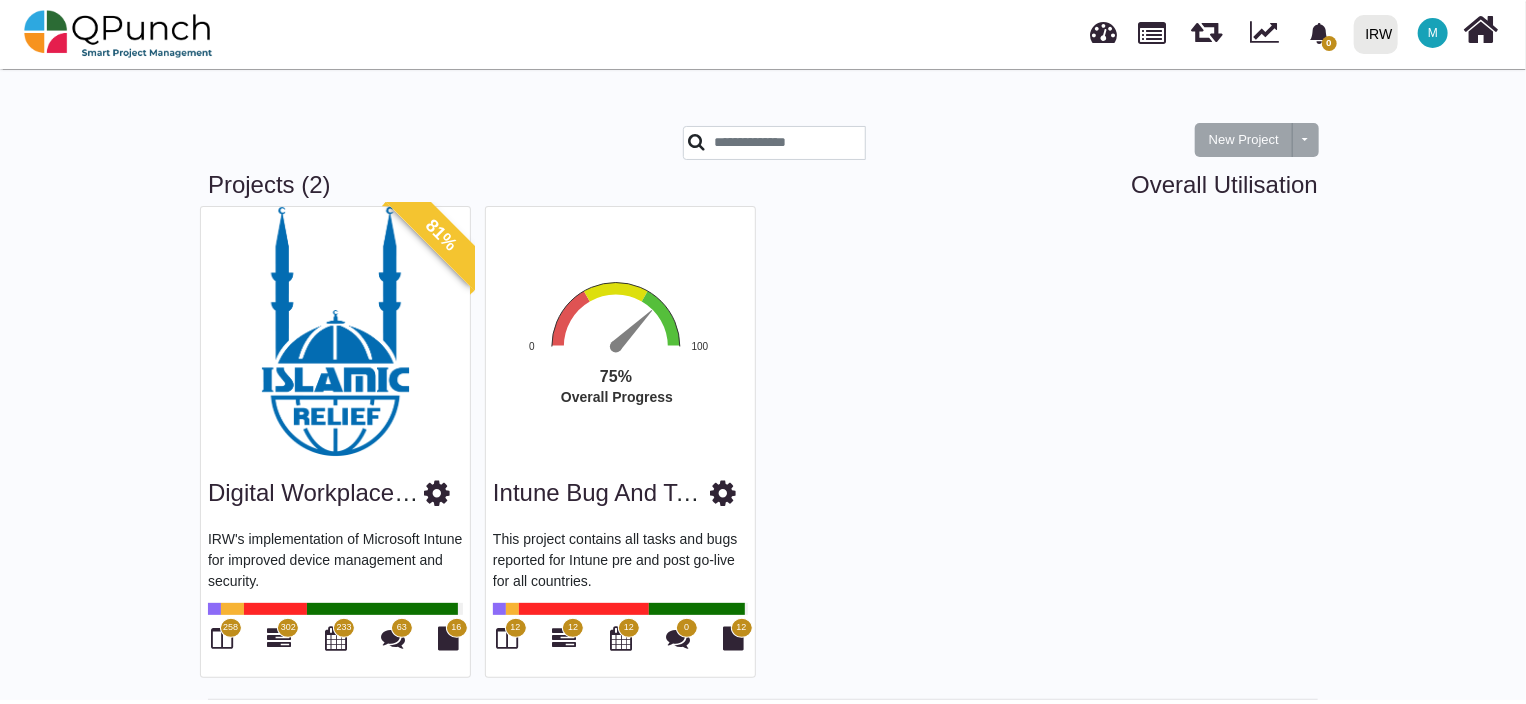 click on "M" at bounding box center [1433, 33] 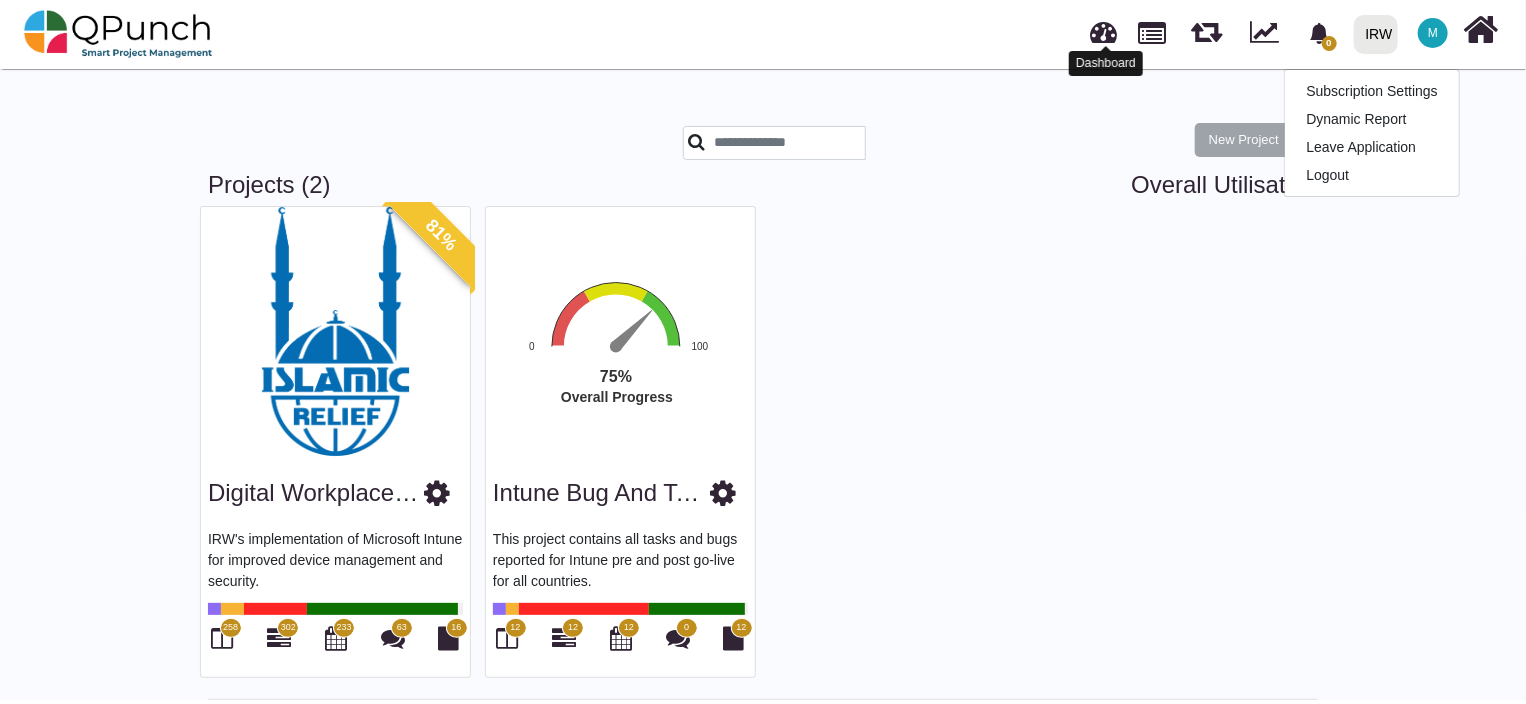 click at bounding box center (1104, 29) 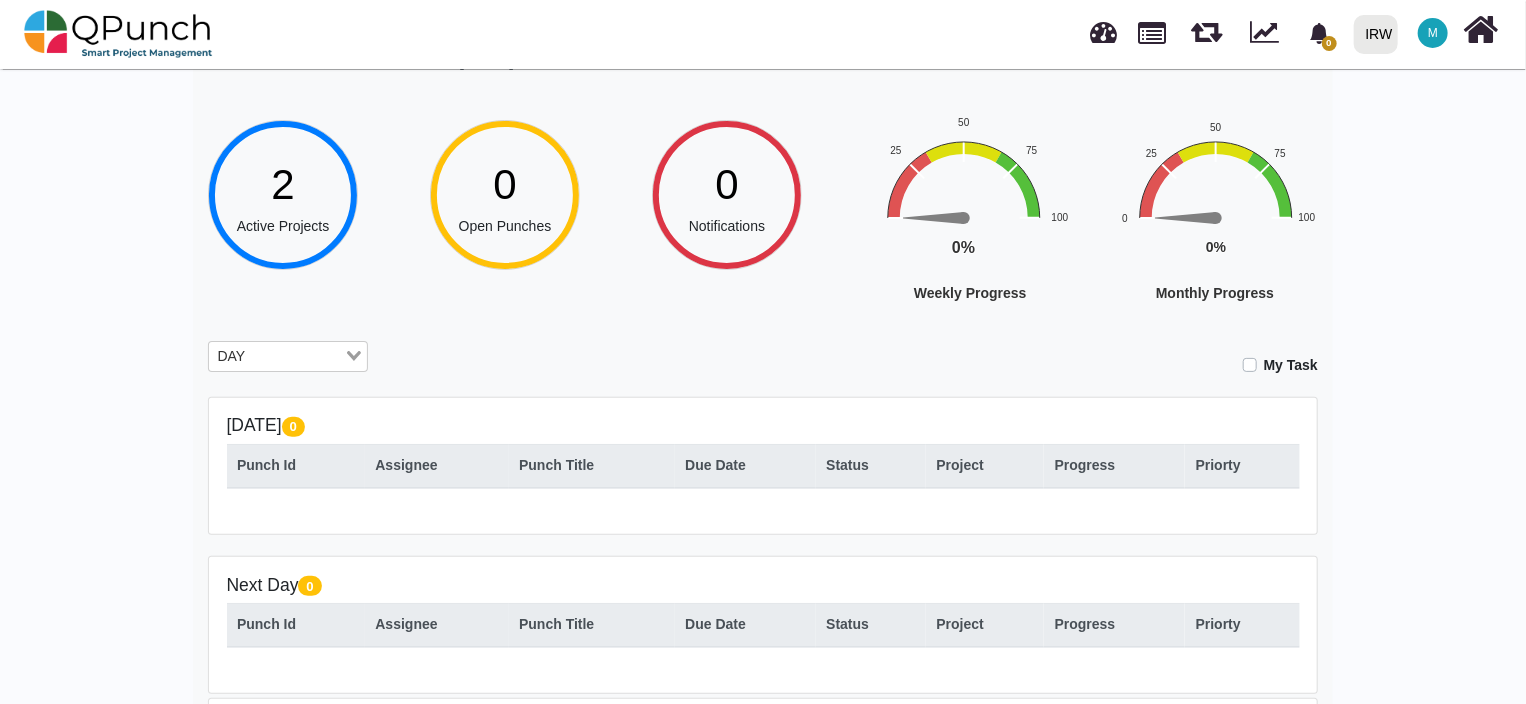 scroll, scrollTop: 0, scrollLeft: 0, axis: both 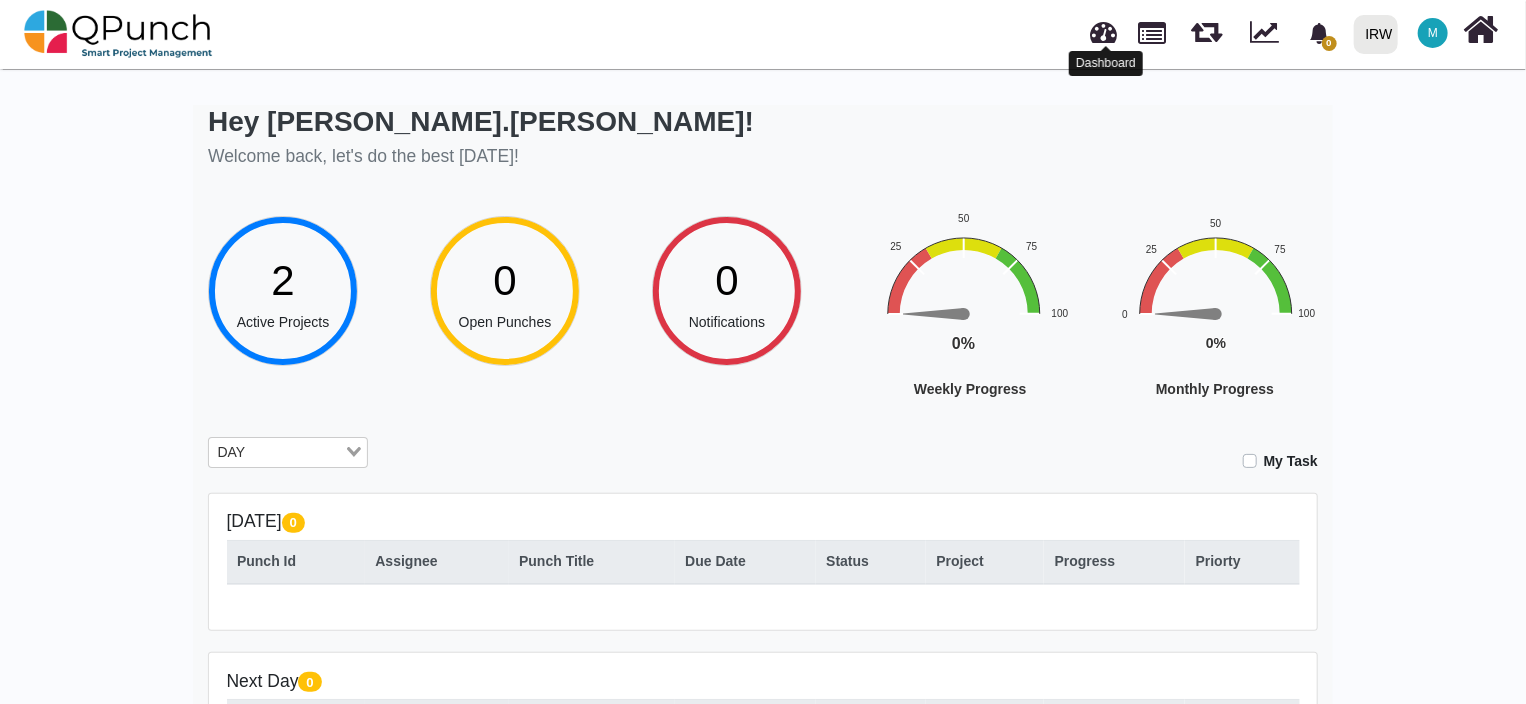 click at bounding box center [1104, 29] 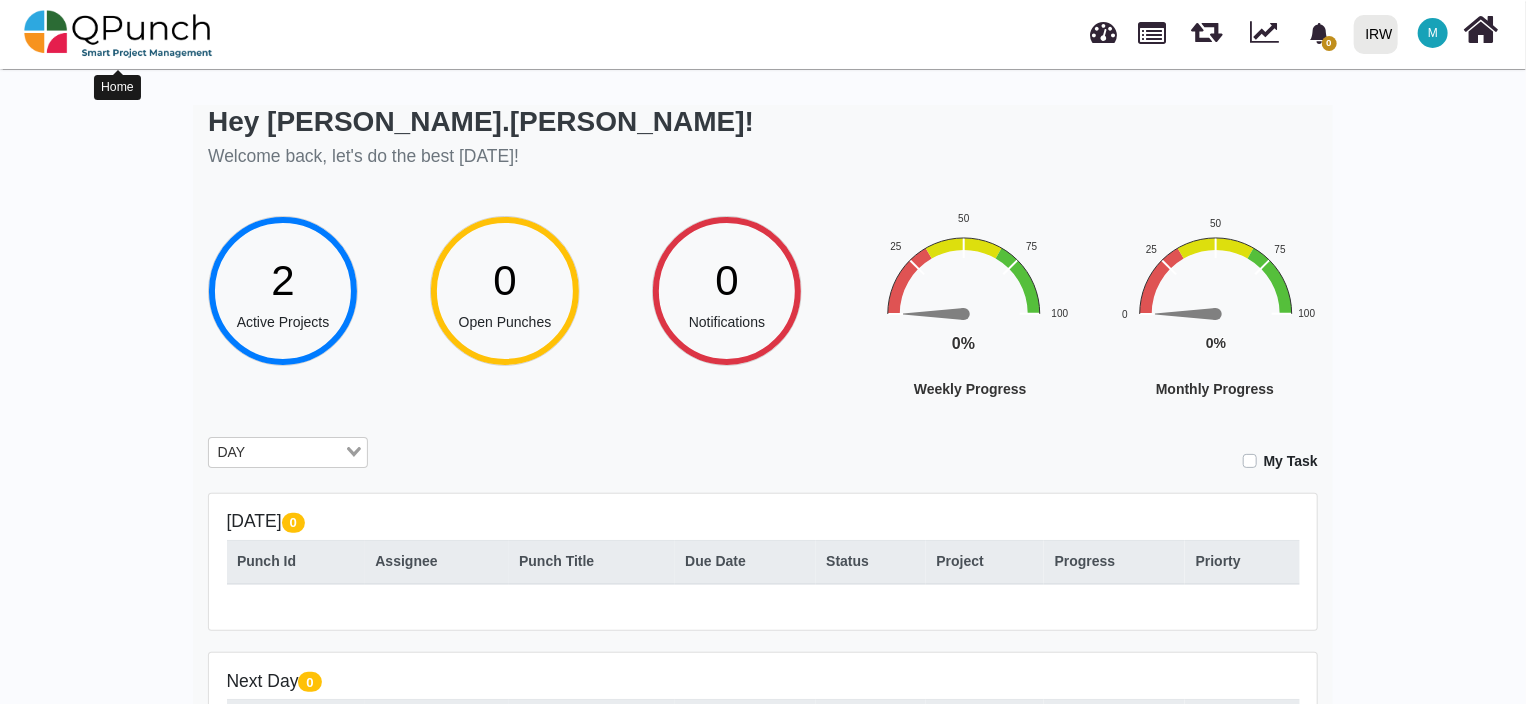 click at bounding box center [118, 34] 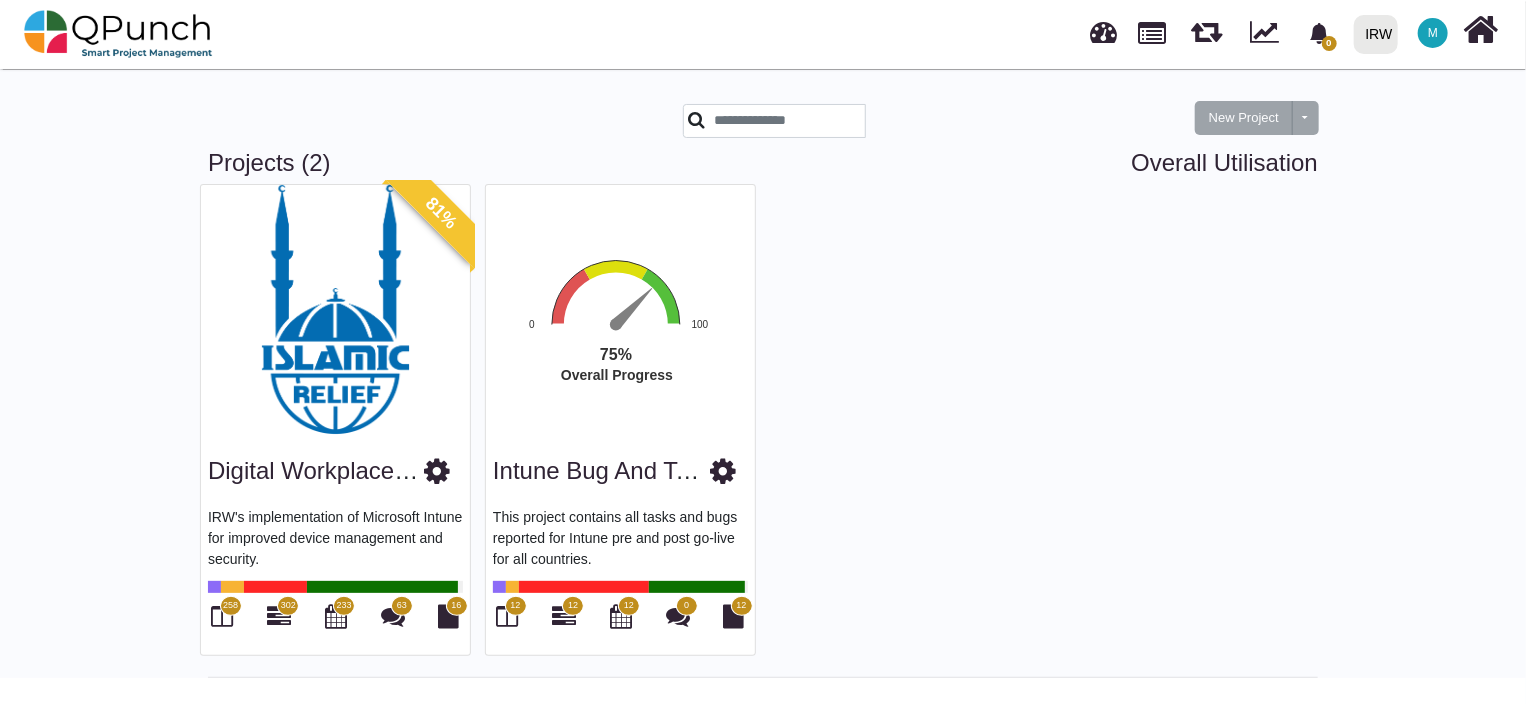 scroll, scrollTop: 0, scrollLeft: 0, axis: both 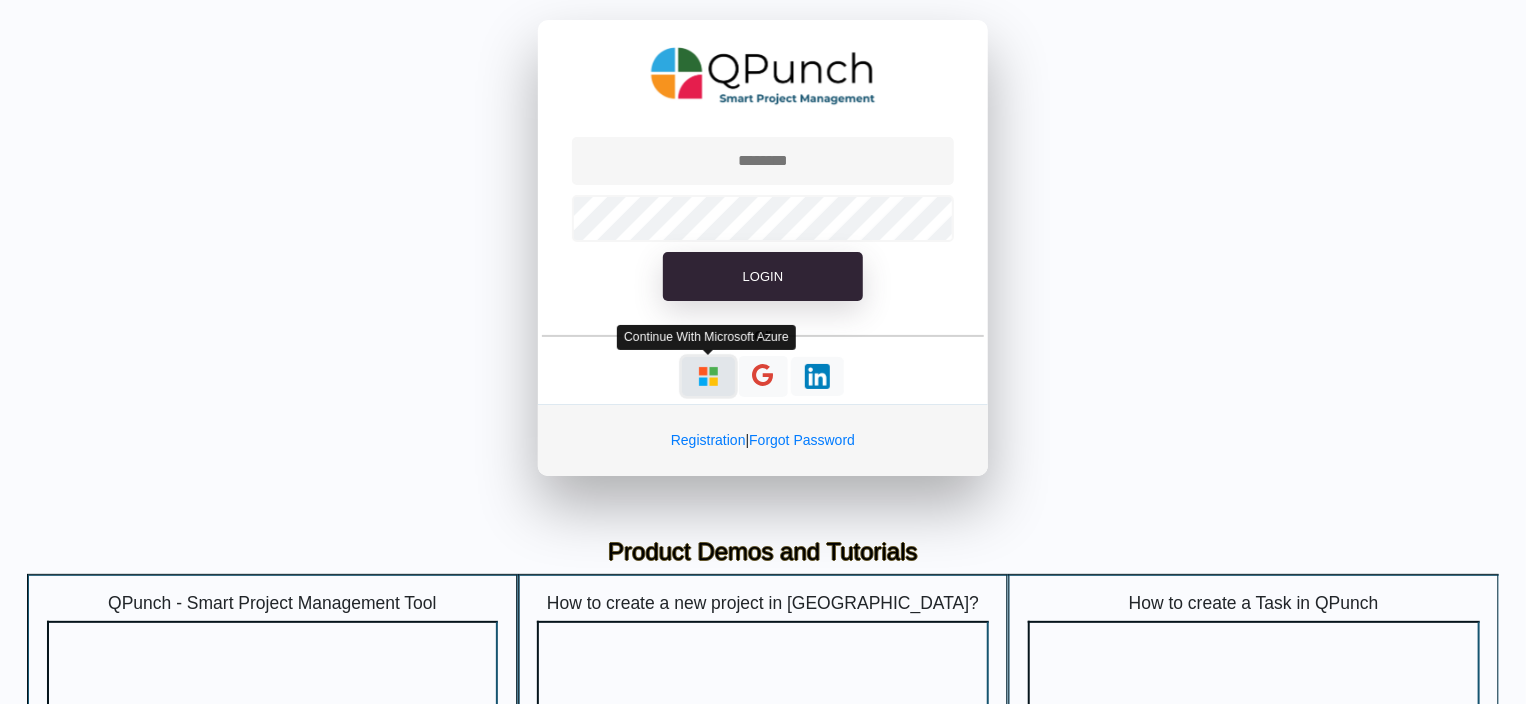 click at bounding box center (708, 376) 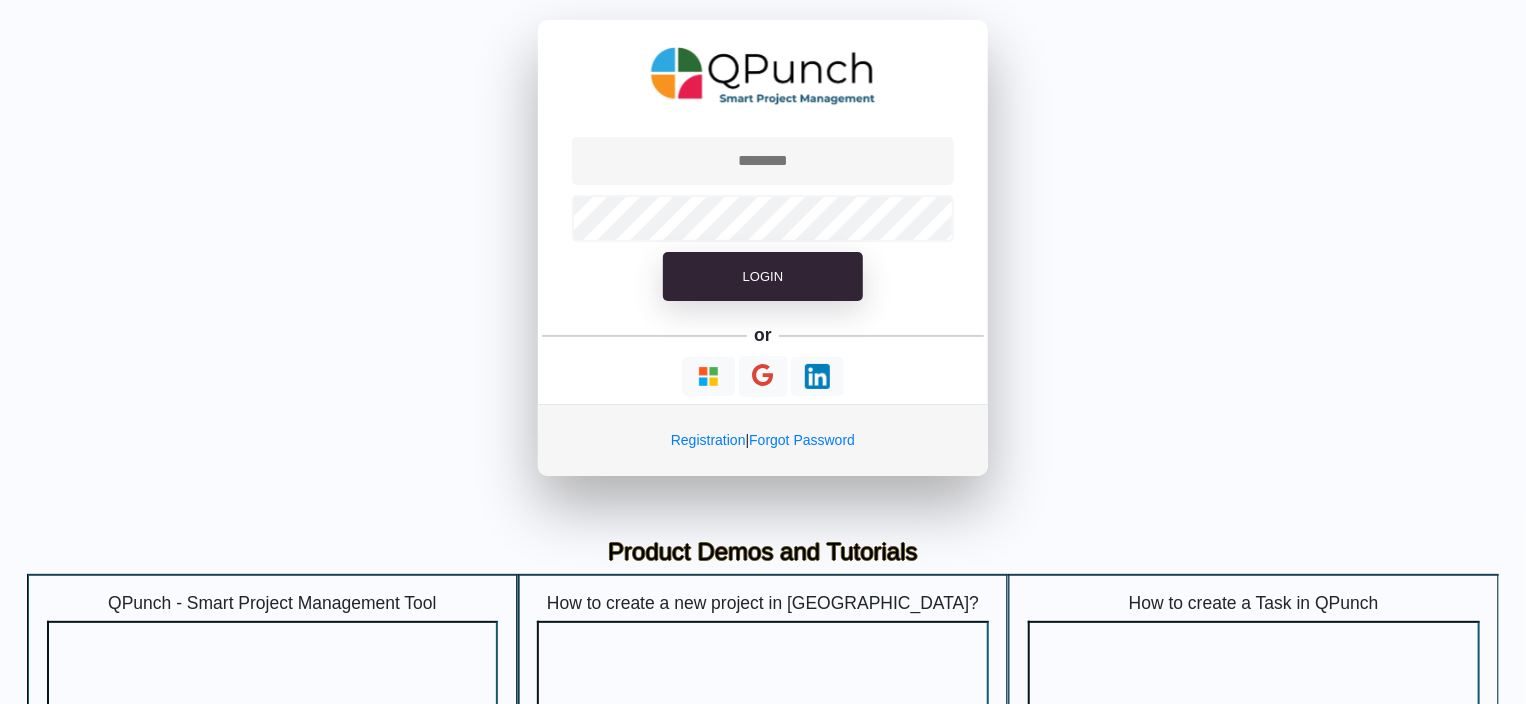 type on "**********" 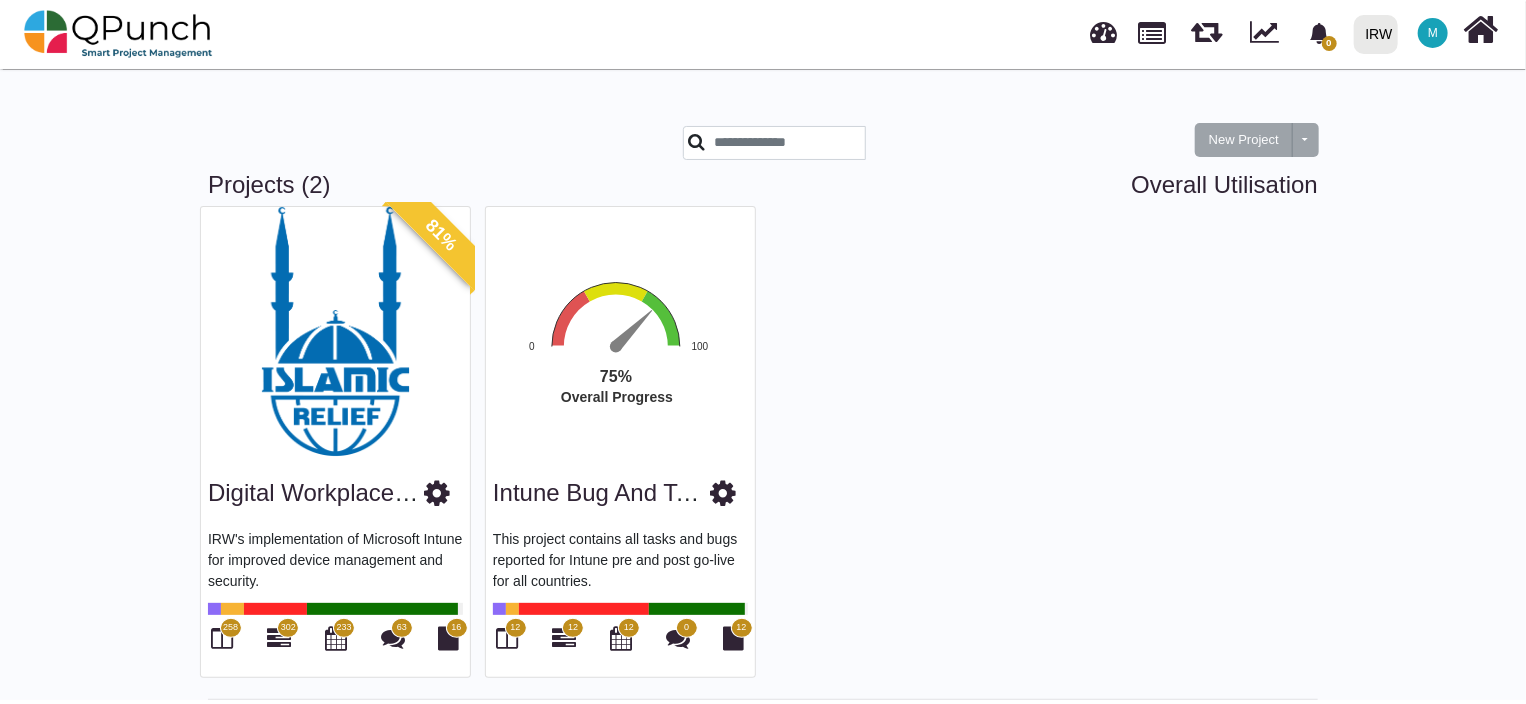 scroll, scrollTop: 8, scrollLeft: 0, axis: vertical 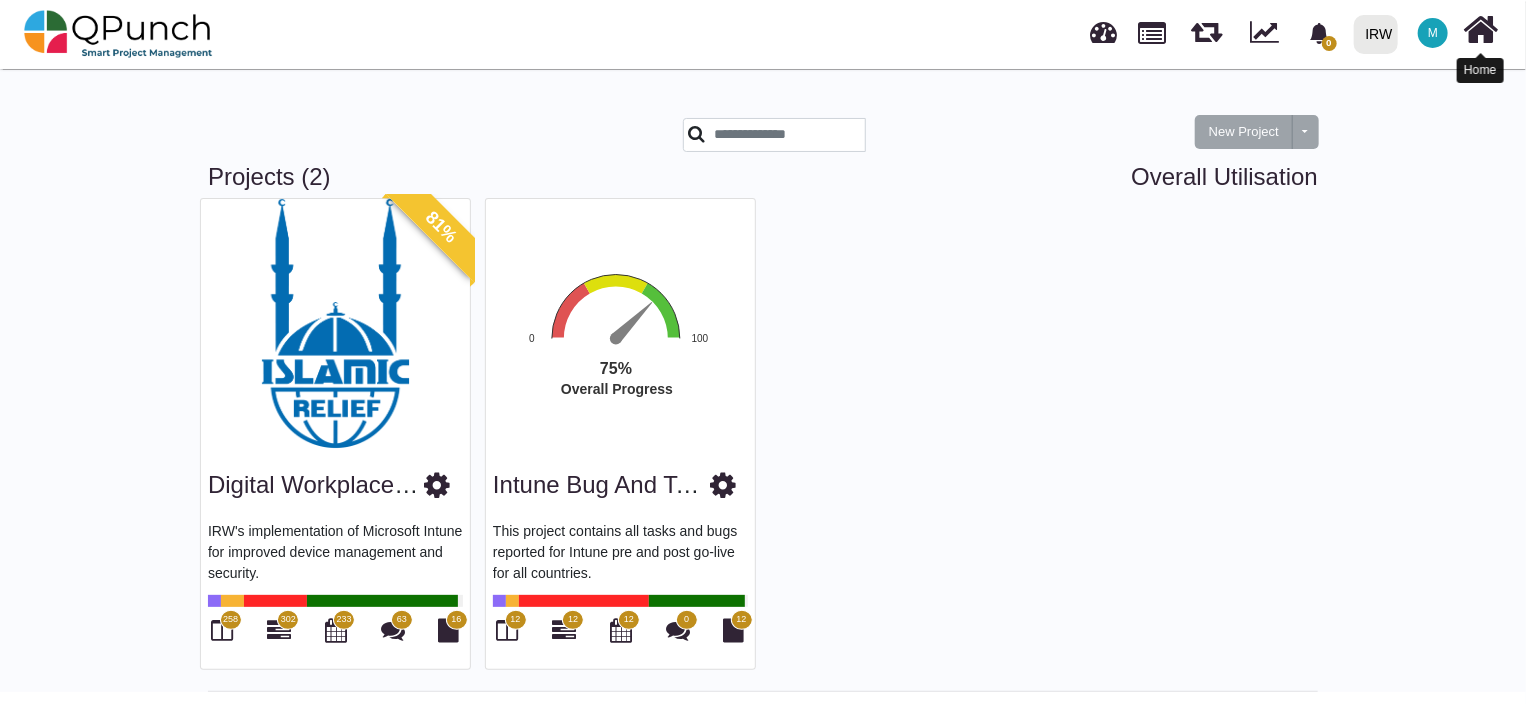 click at bounding box center (1481, 30) 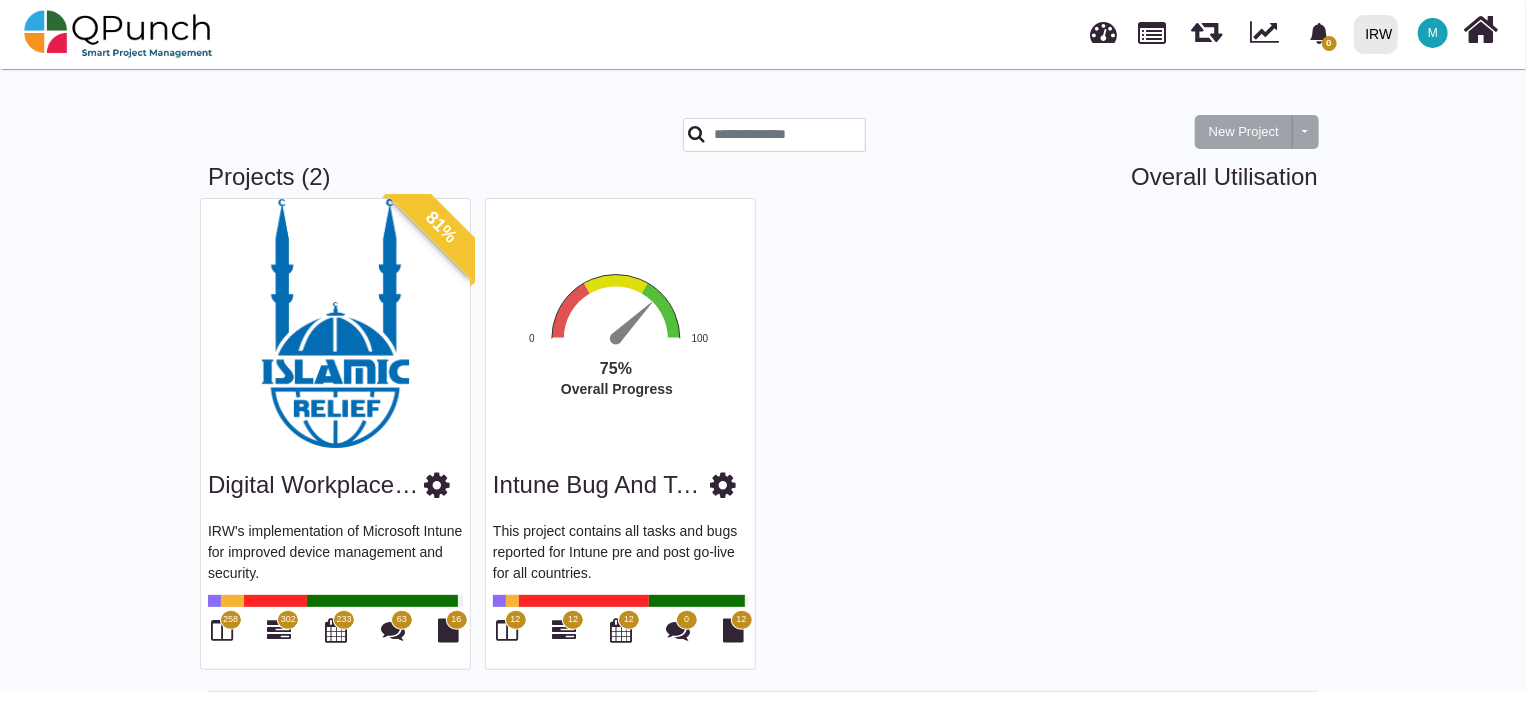 click on "M" at bounding box center [1433, 33] 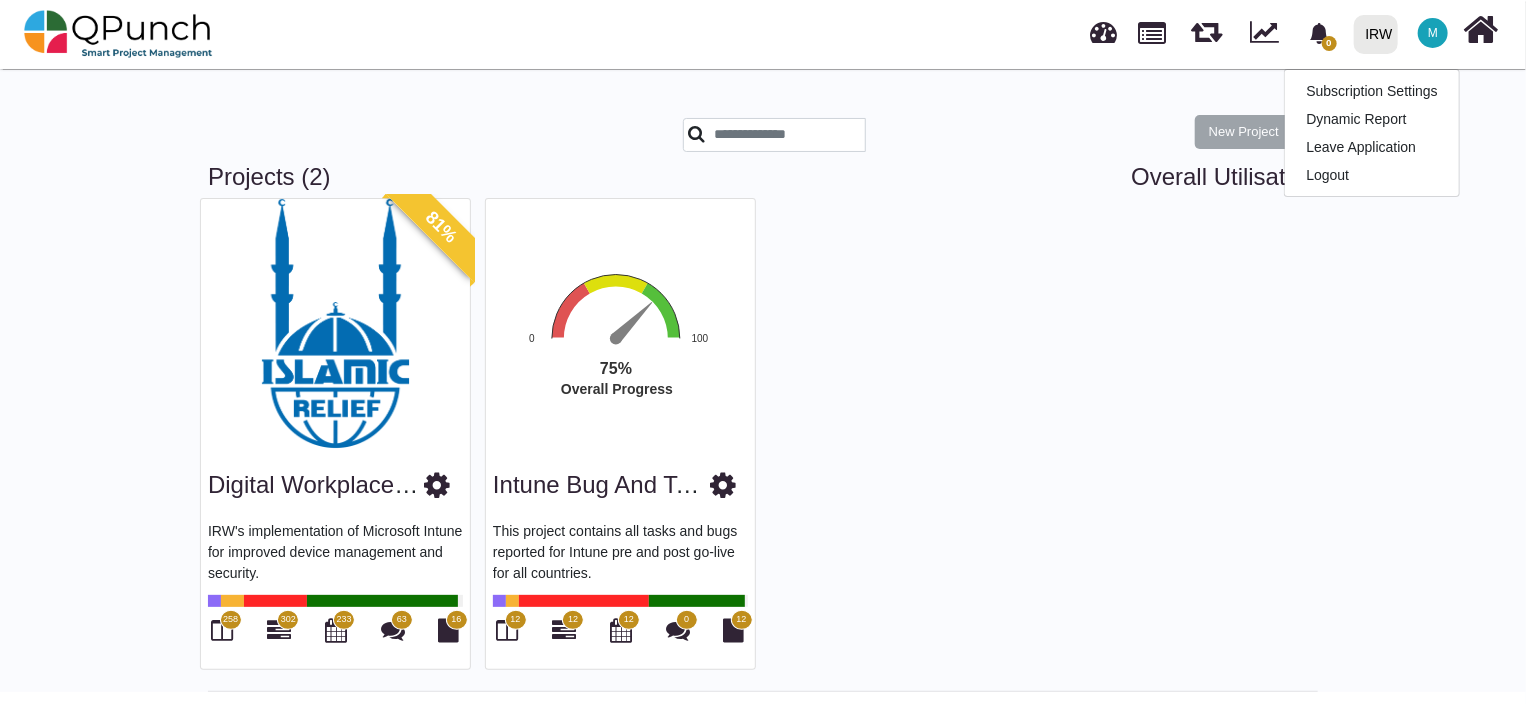 click on "IRW" at bounding box center [1379, 34] 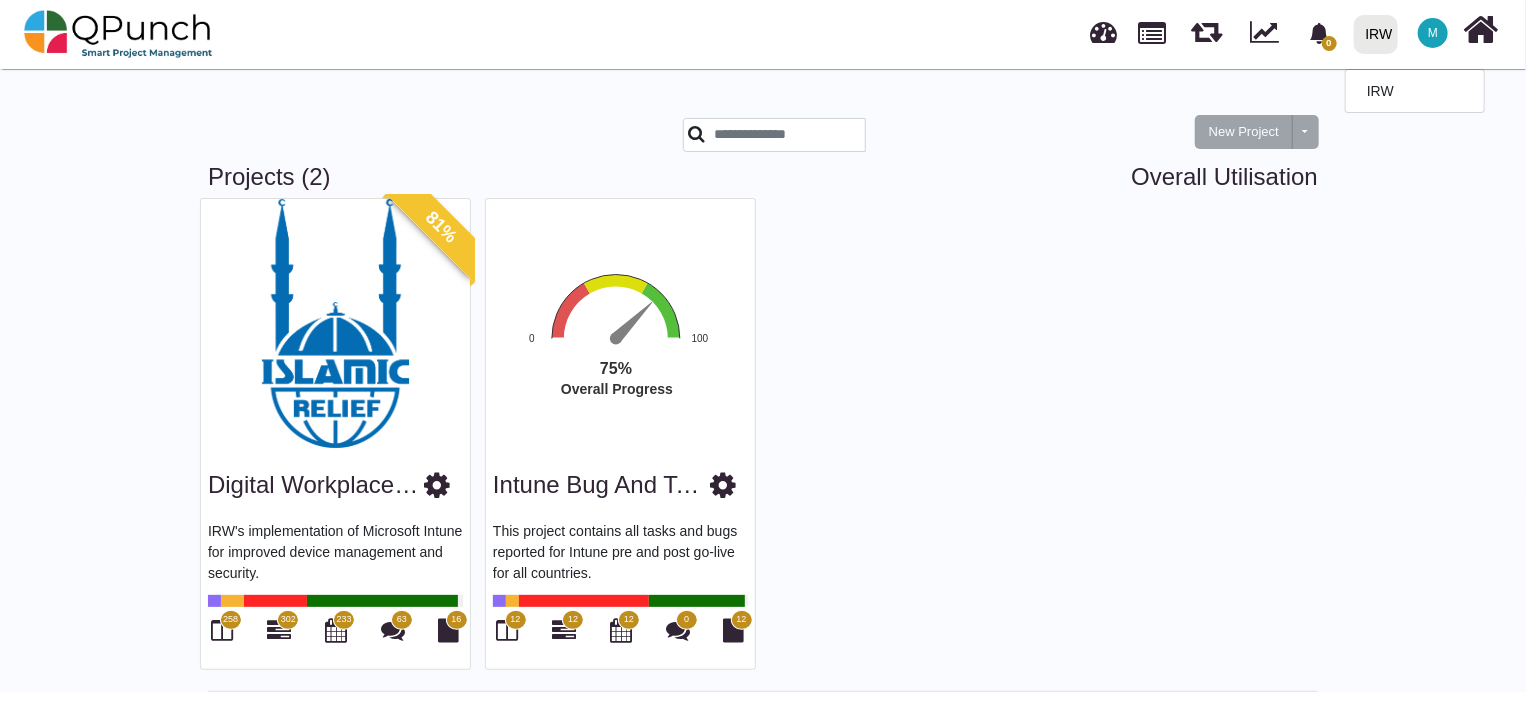 click on "IRW" at bounding box center [1379, 34] 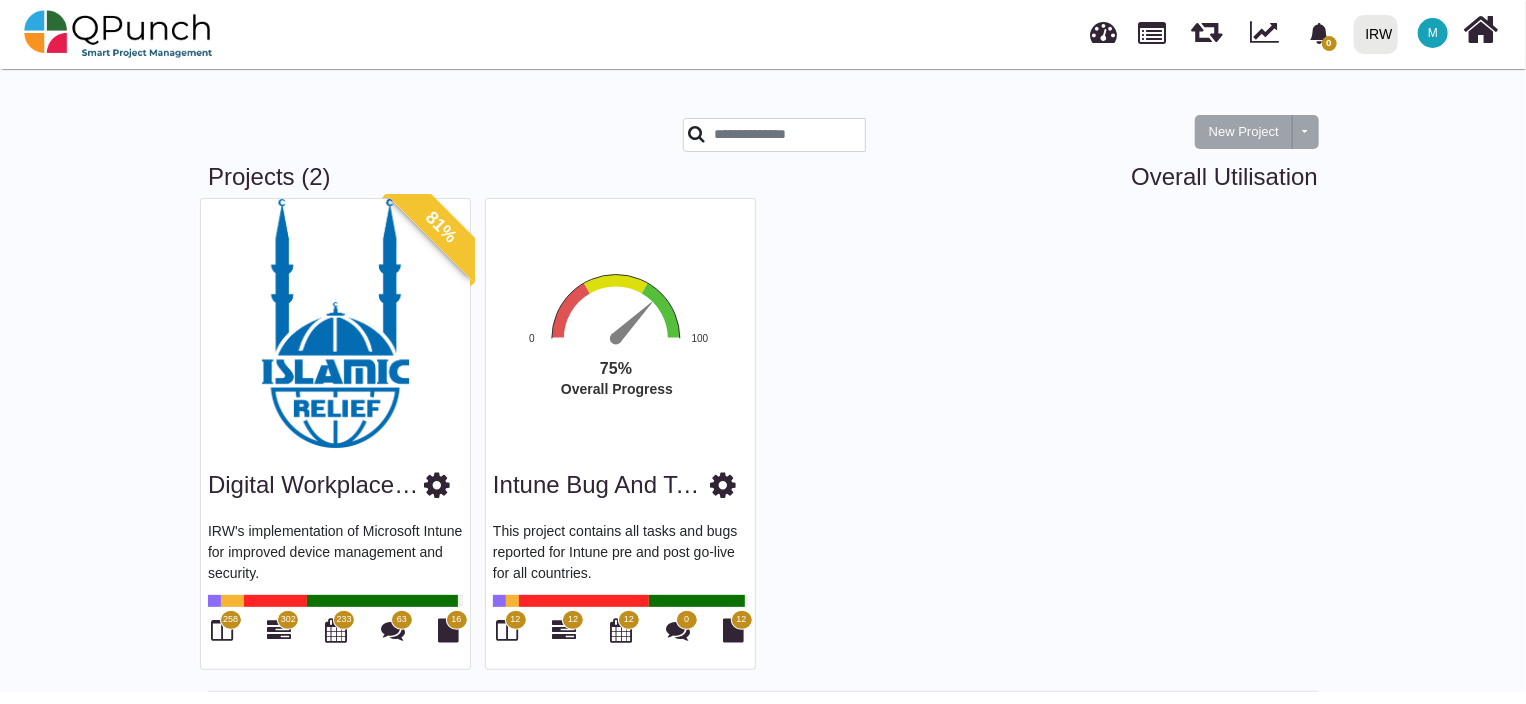 click on "IRW" at bounding box center (1379, 34) 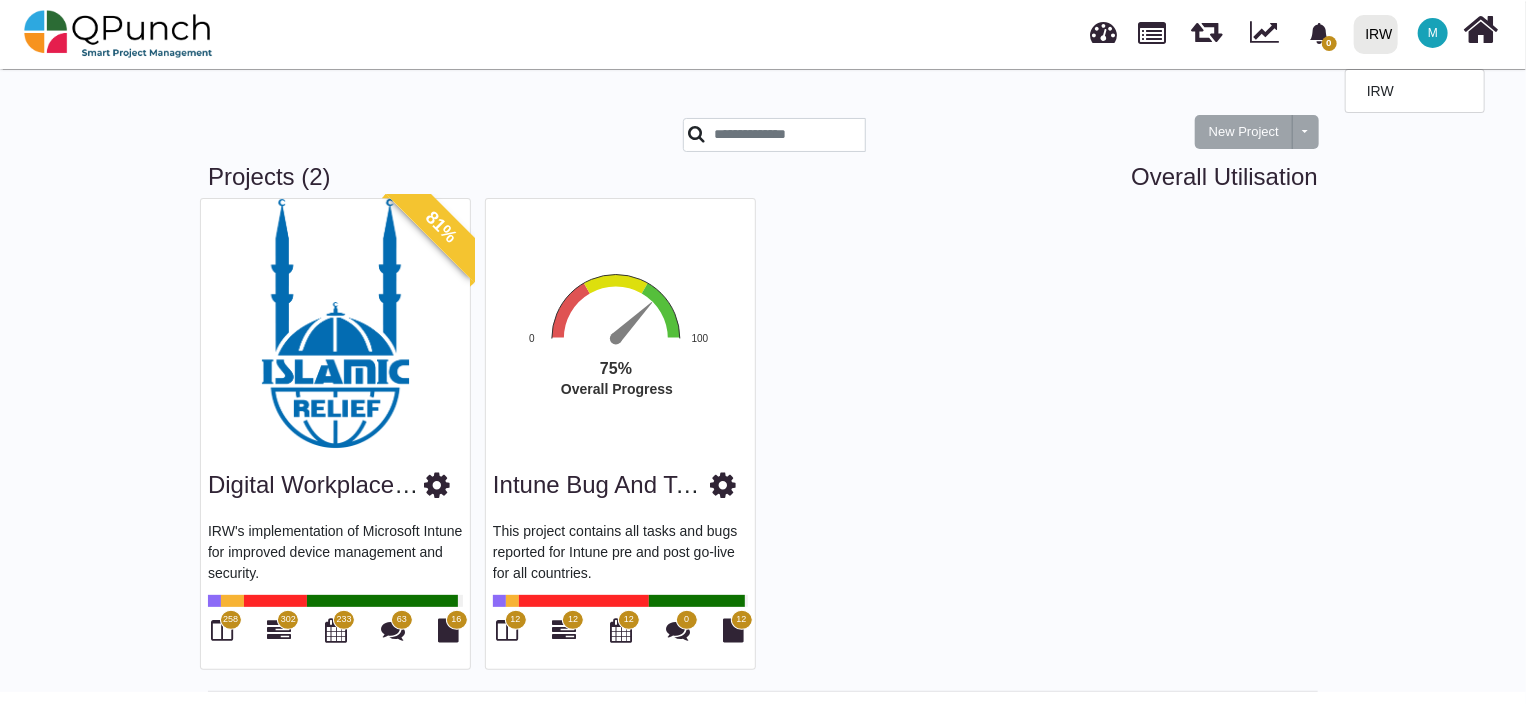 click on "M" at bounding box center (1433, 33) 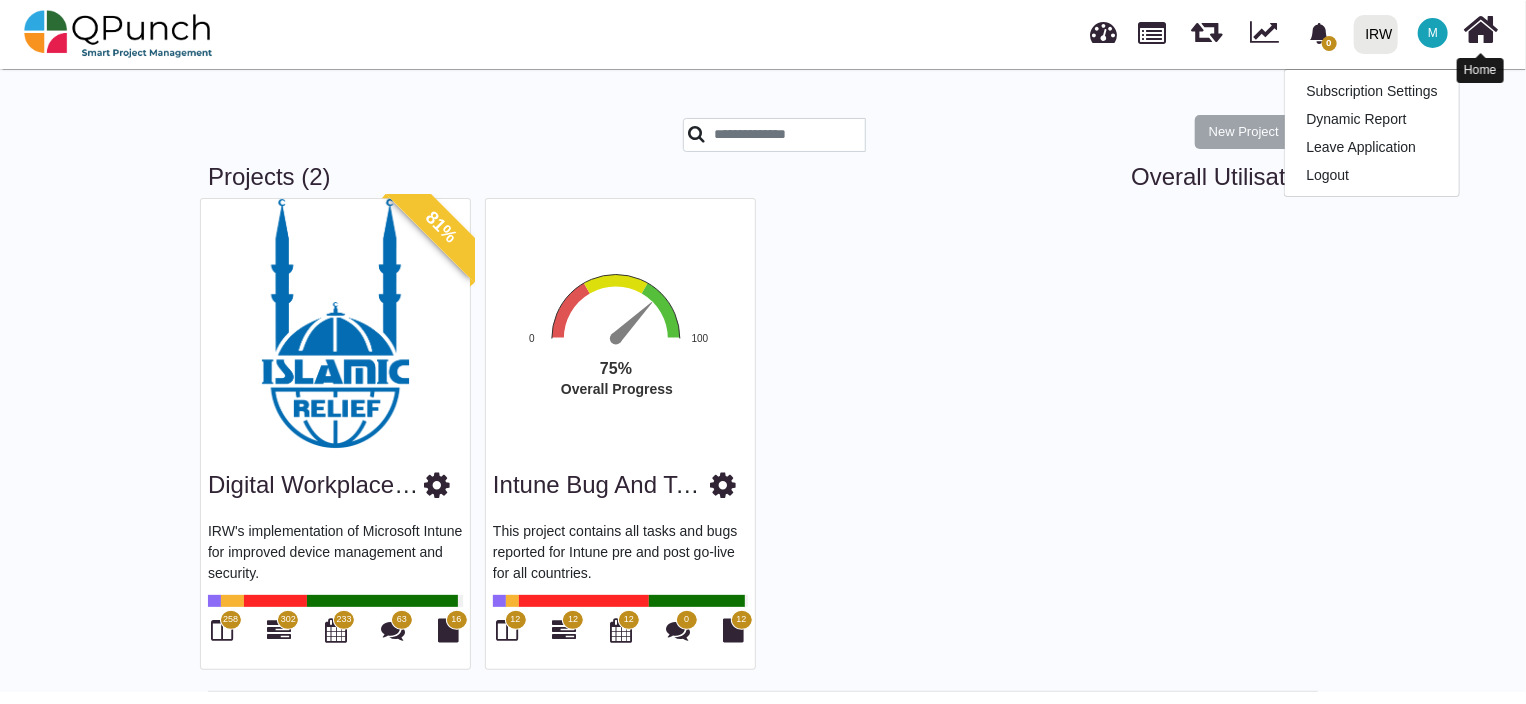 click at bounding box center [1481, 30] 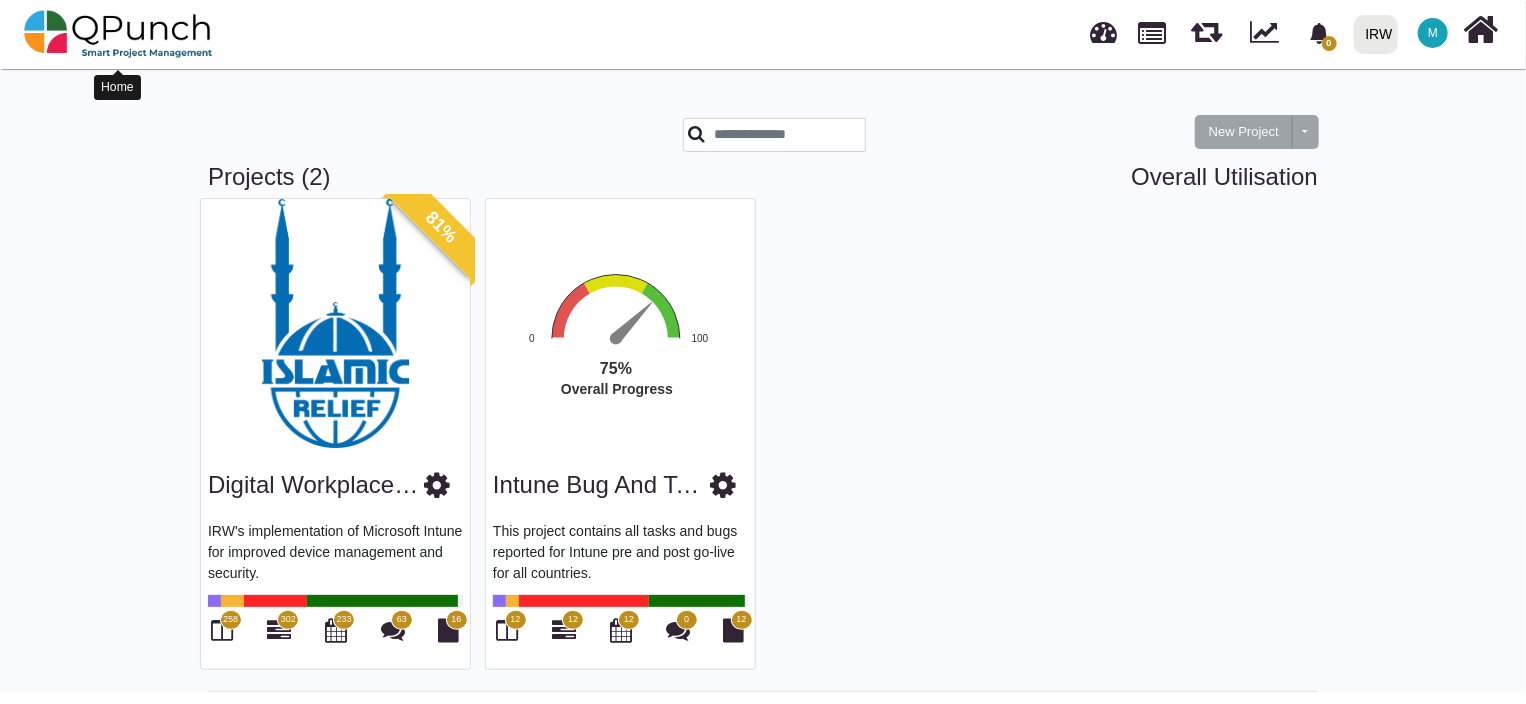 click at bounding box center (118, 34) 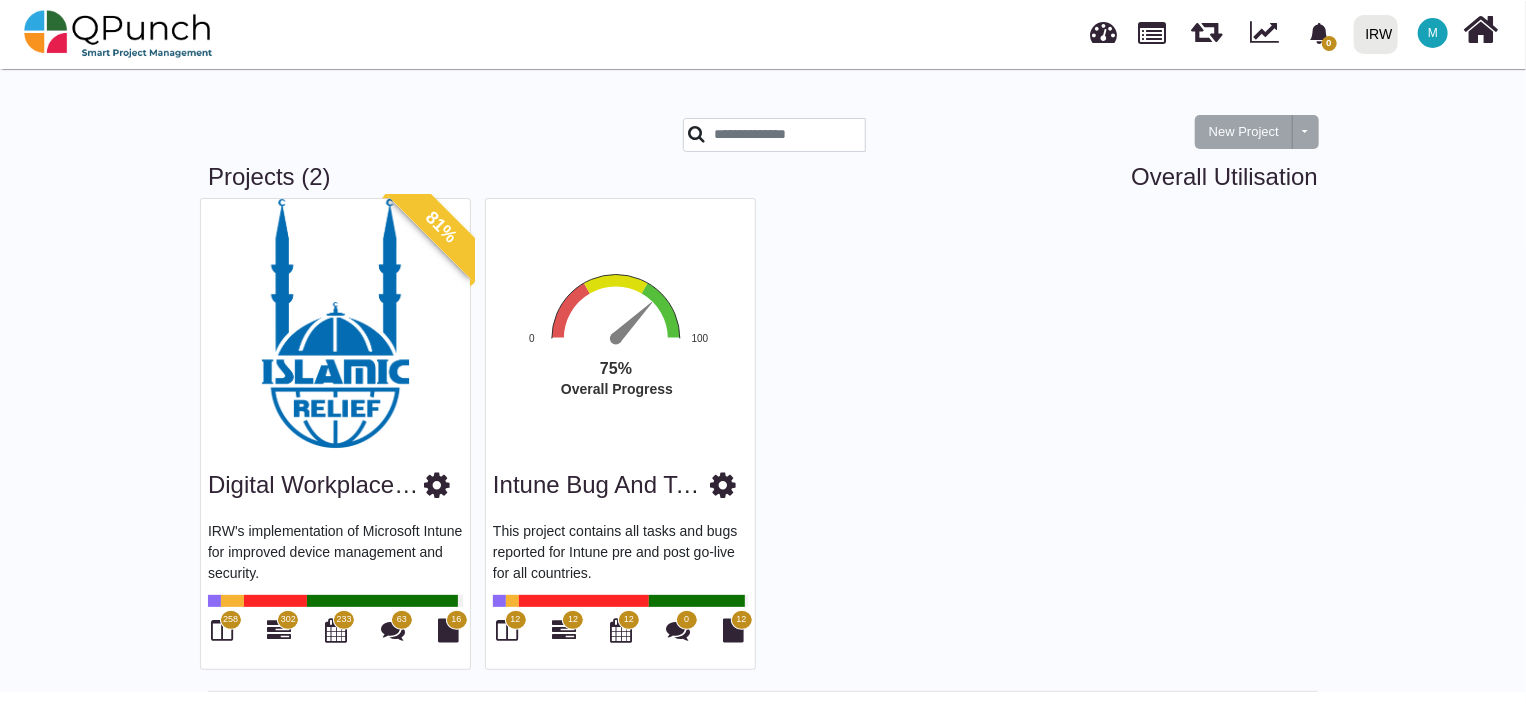 click at bounding box center (1104, 29) 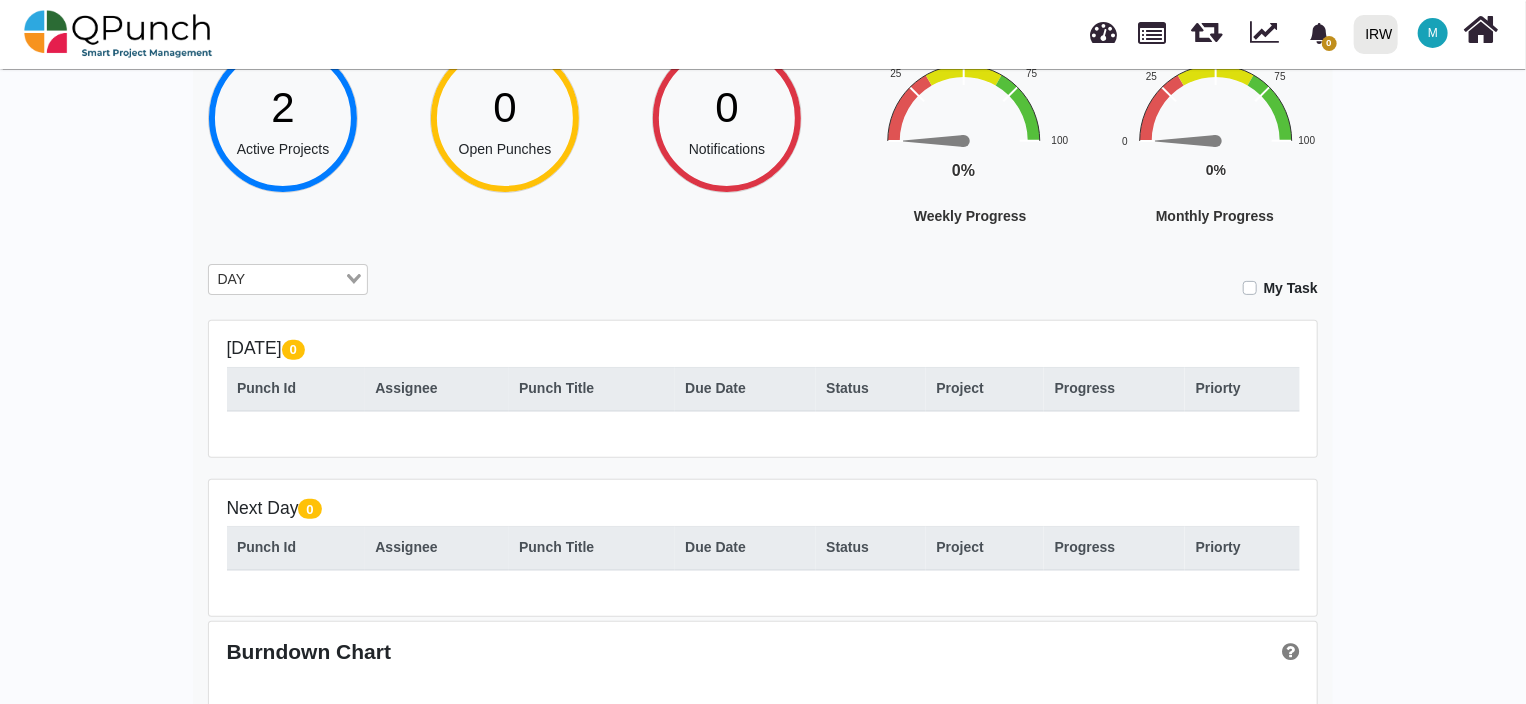 scroll, scrollTop: 0, scrollLeft: 0, axis: both 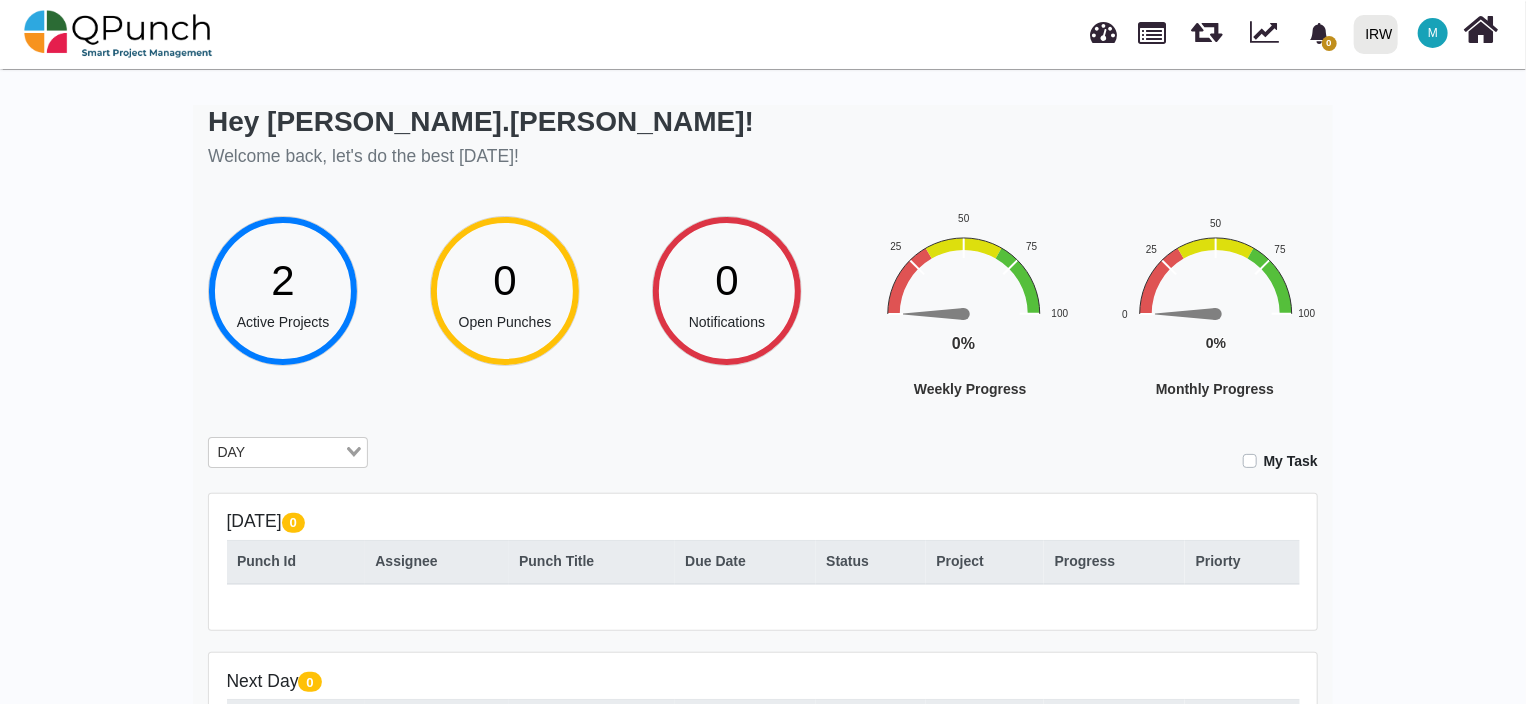 click on "2" at bounding box center [283, 280] 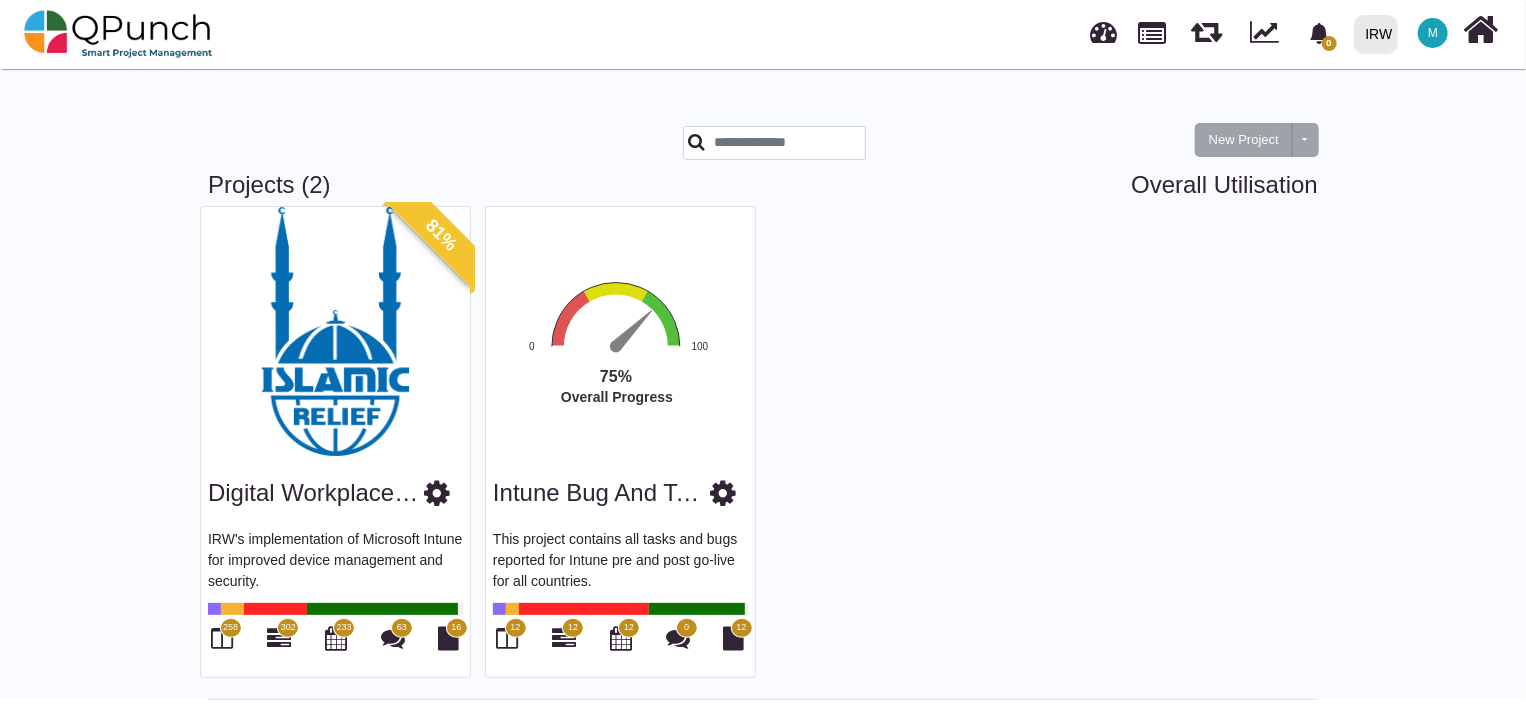 click 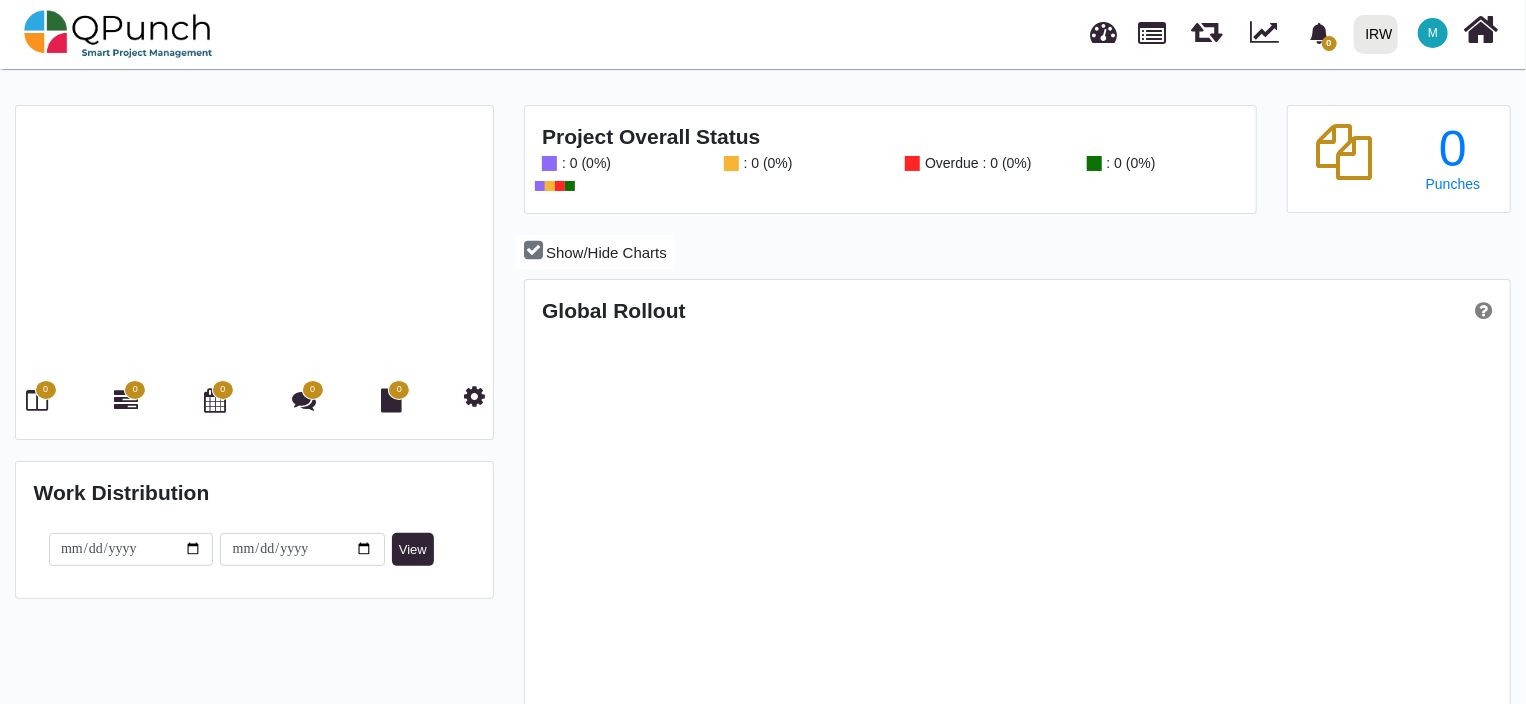 scroll, scrollTop: 999688, scrollLeft: 999346, axis: both 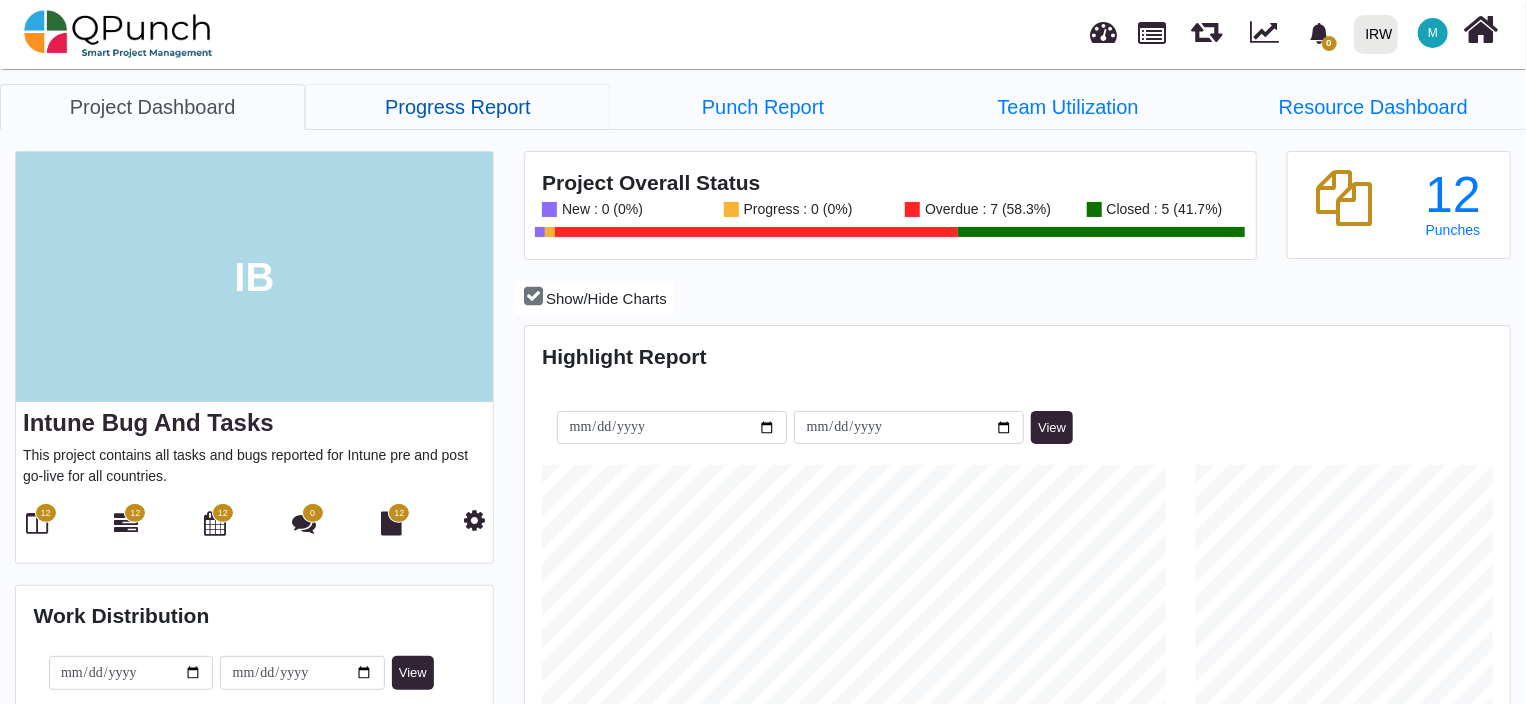 drag, startPoint x: 412, startPoint y: 108, endPoint x: 543, endPoint y: 124, distance: 131.97348 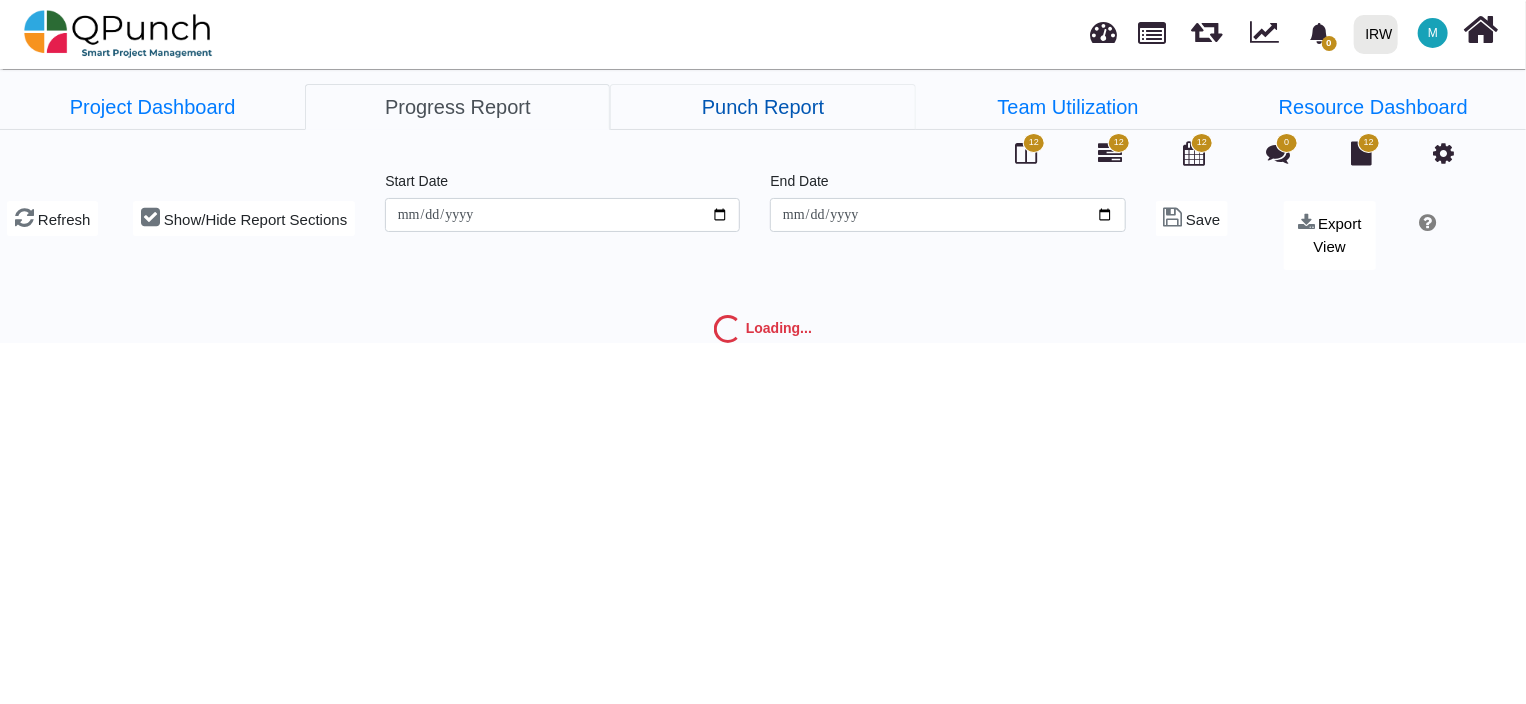 click on "Punch Report" at bounding box center [762, 107] 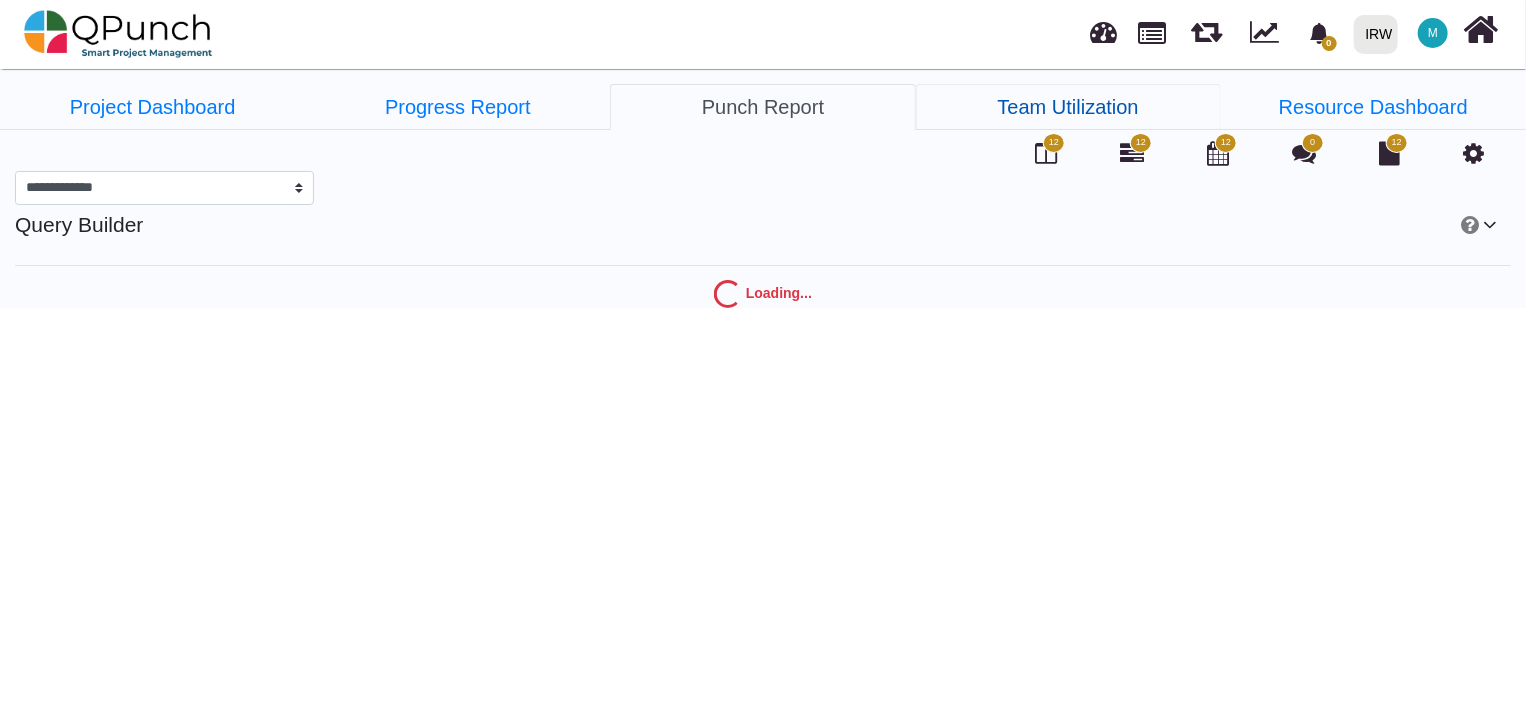 click on "Team Utilization" at bounding box center [1068, 107] 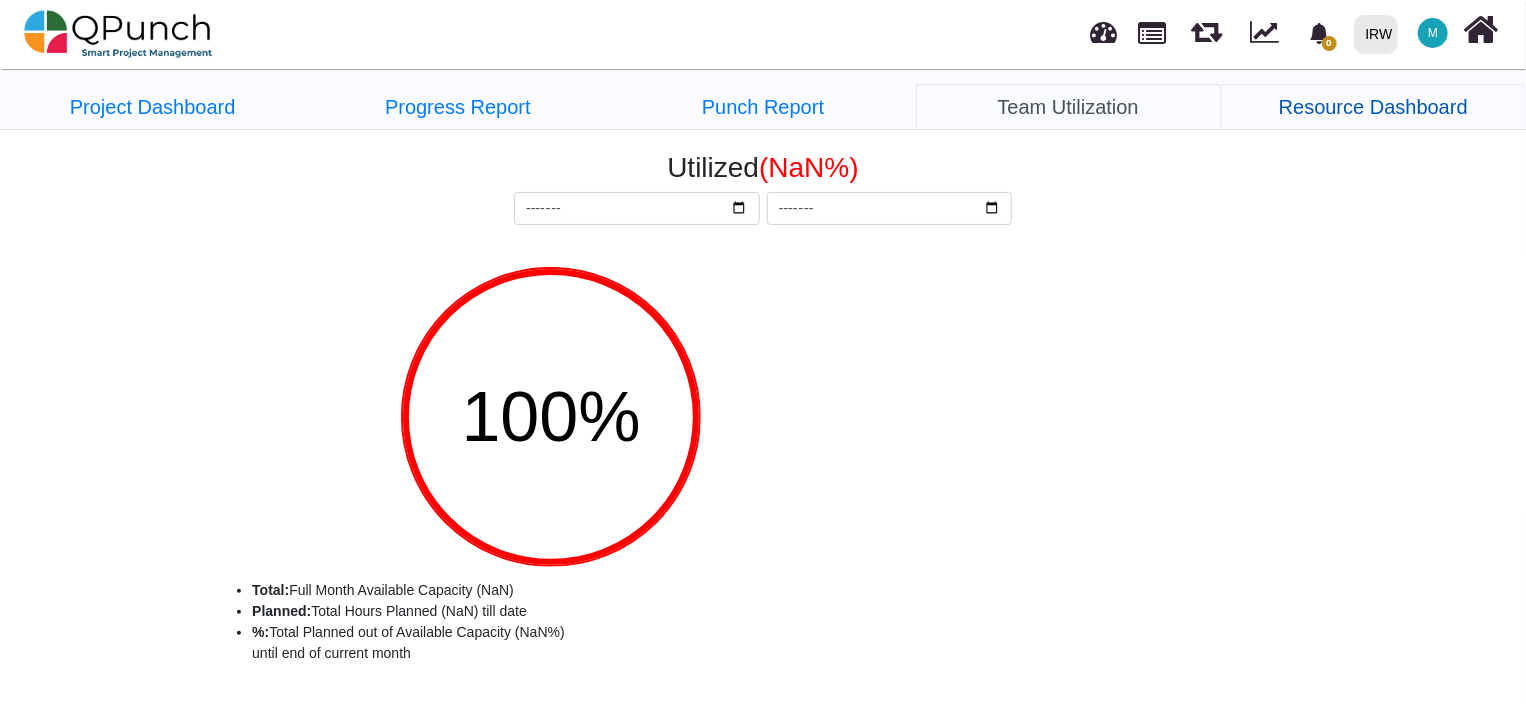 click on "Resource Dashboard" at bounding box center [1373, 107] 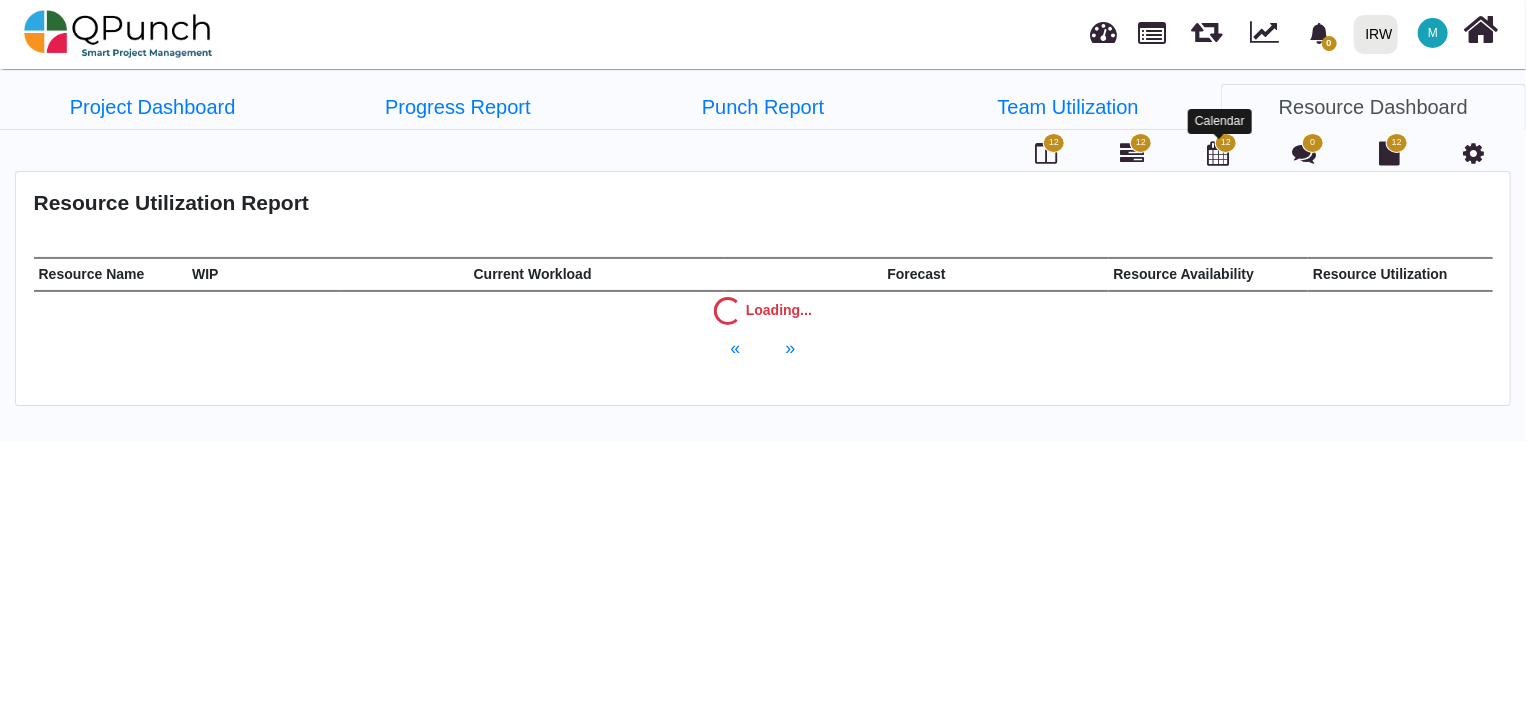 click at bounding box center [1218, 153] 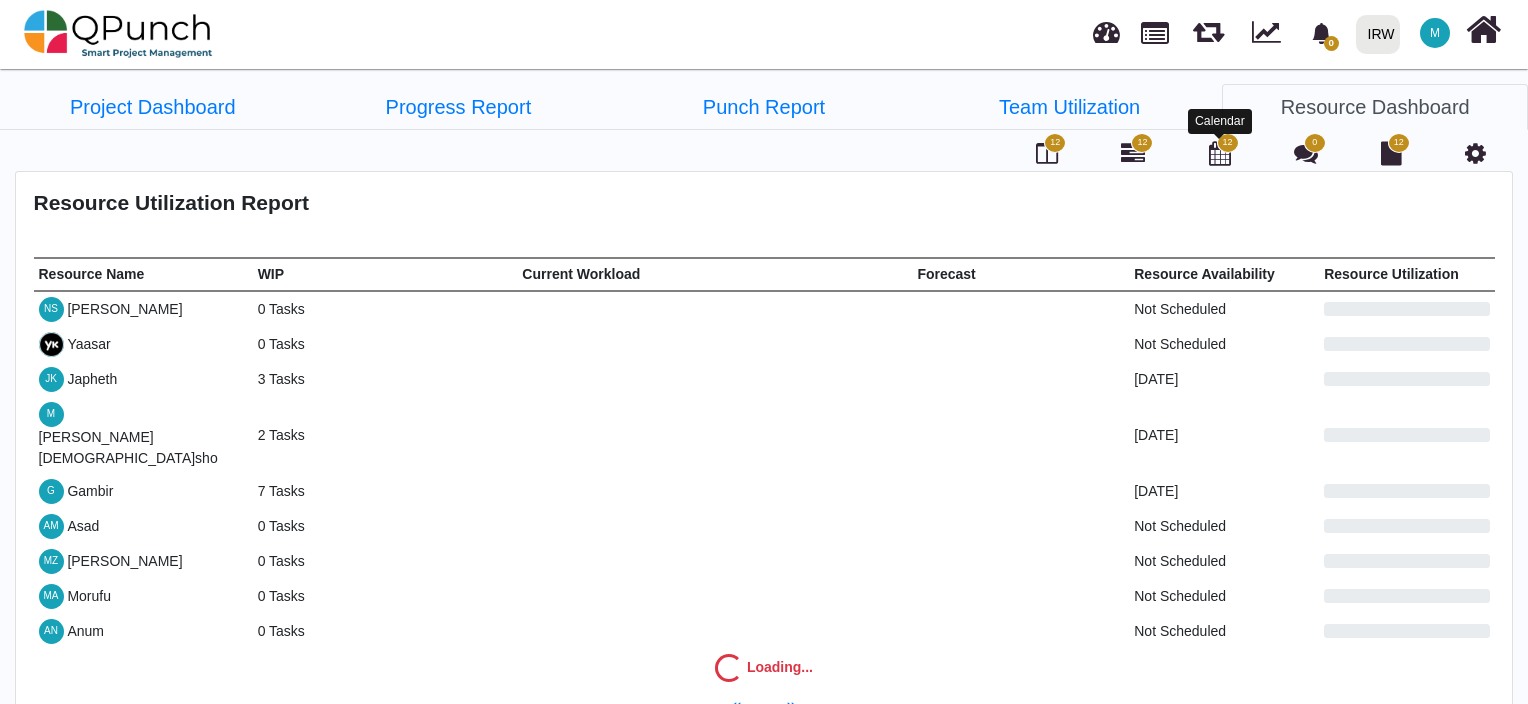 select on "****" 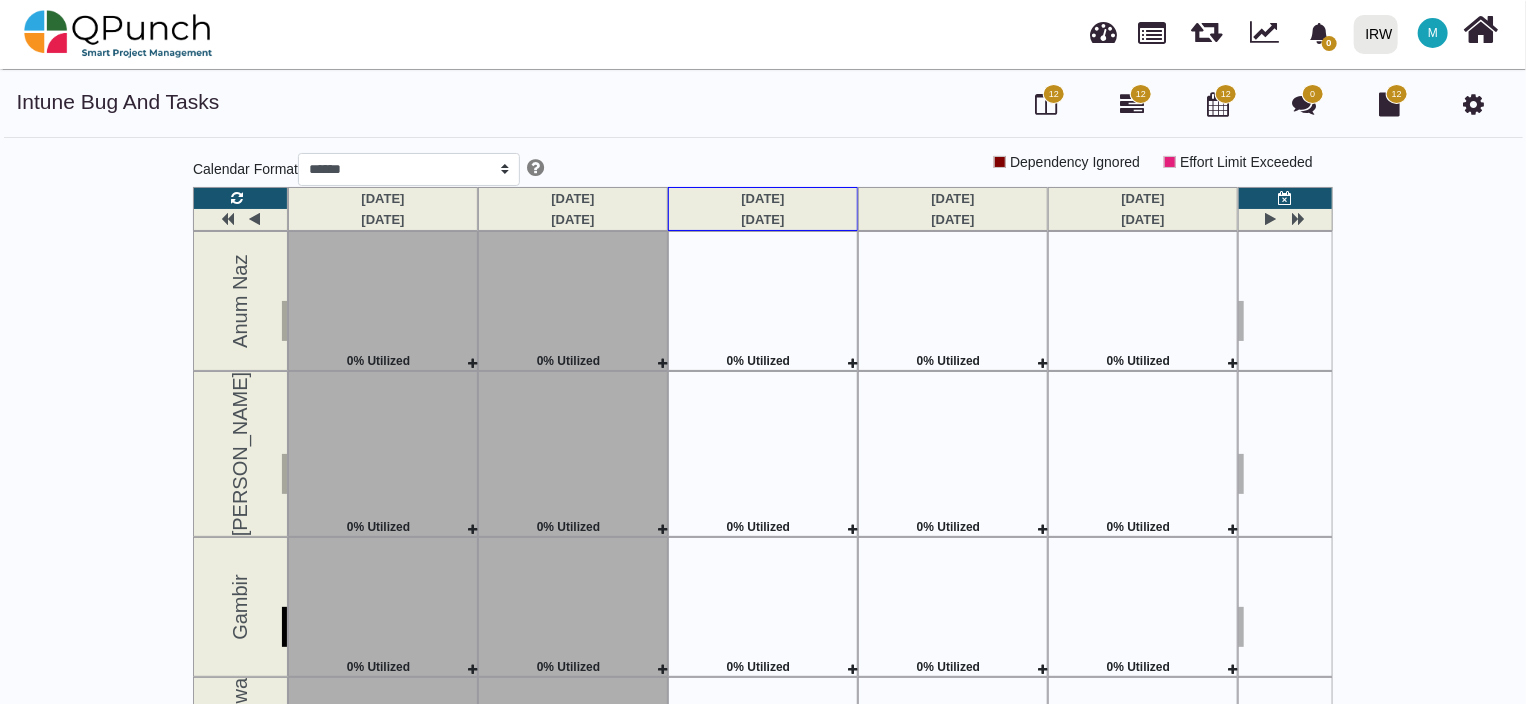 scroll, scrollTop: 0, scrollLeft: 0, axis: both 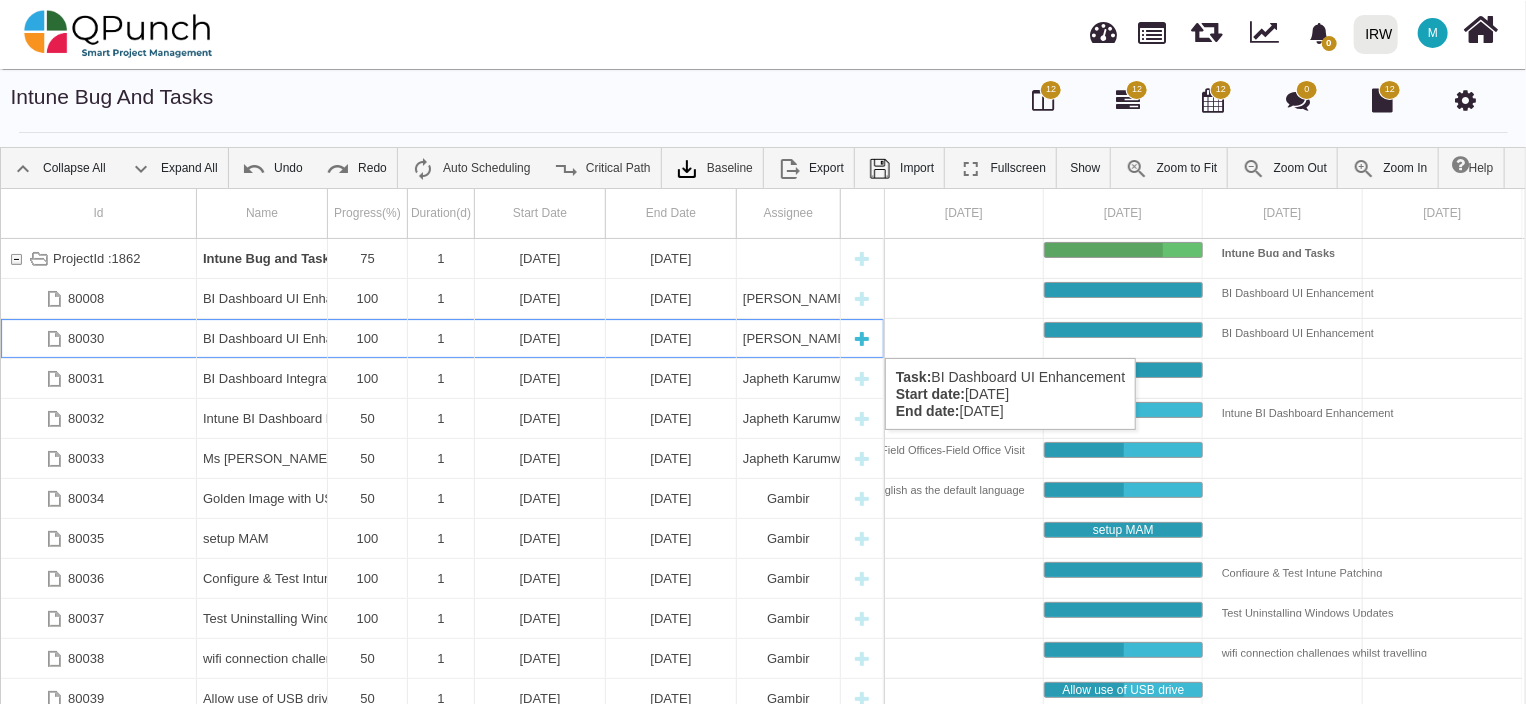 click on "BI Dashboard UI Enhancement" at bounding box center [262, 338] 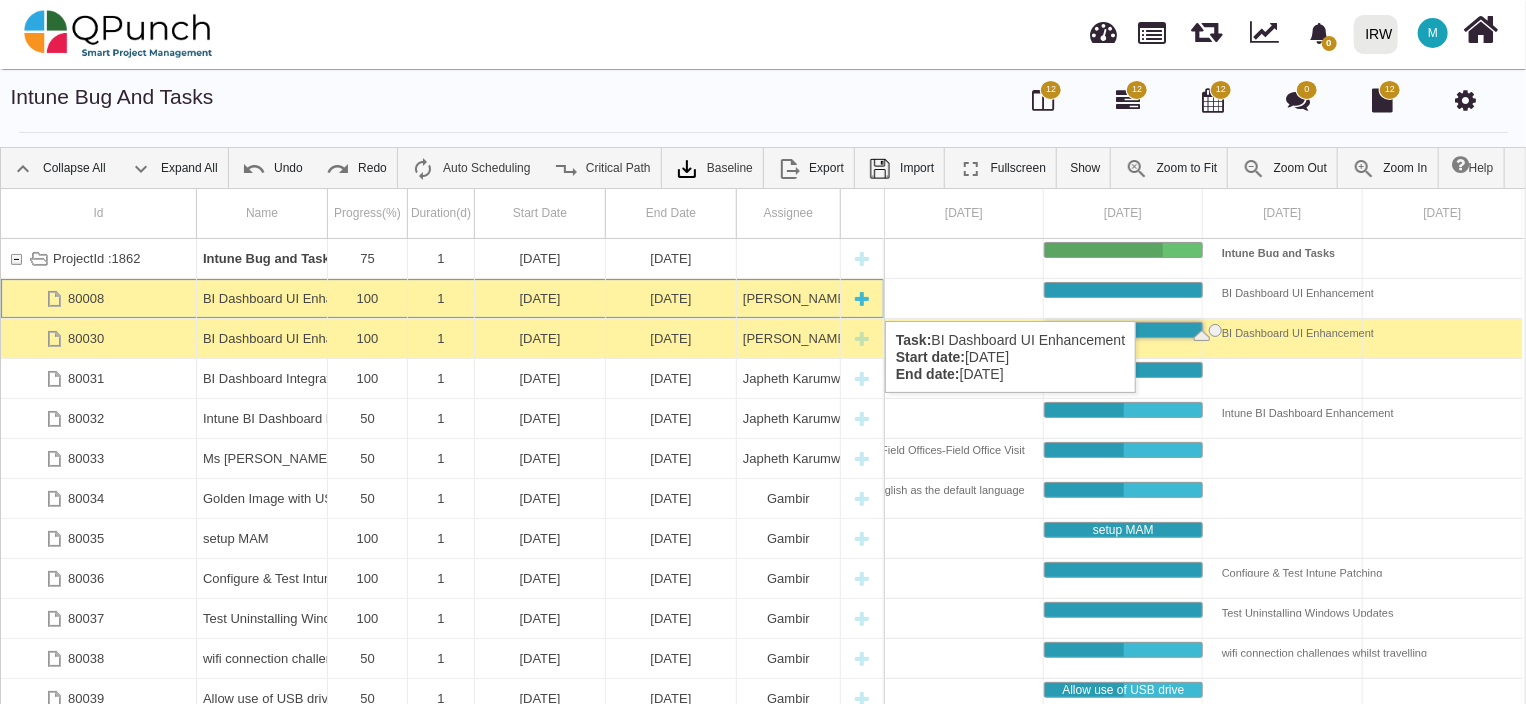 click on "BI Dashboard UI Enhancement" at bounding box center [262, 298] 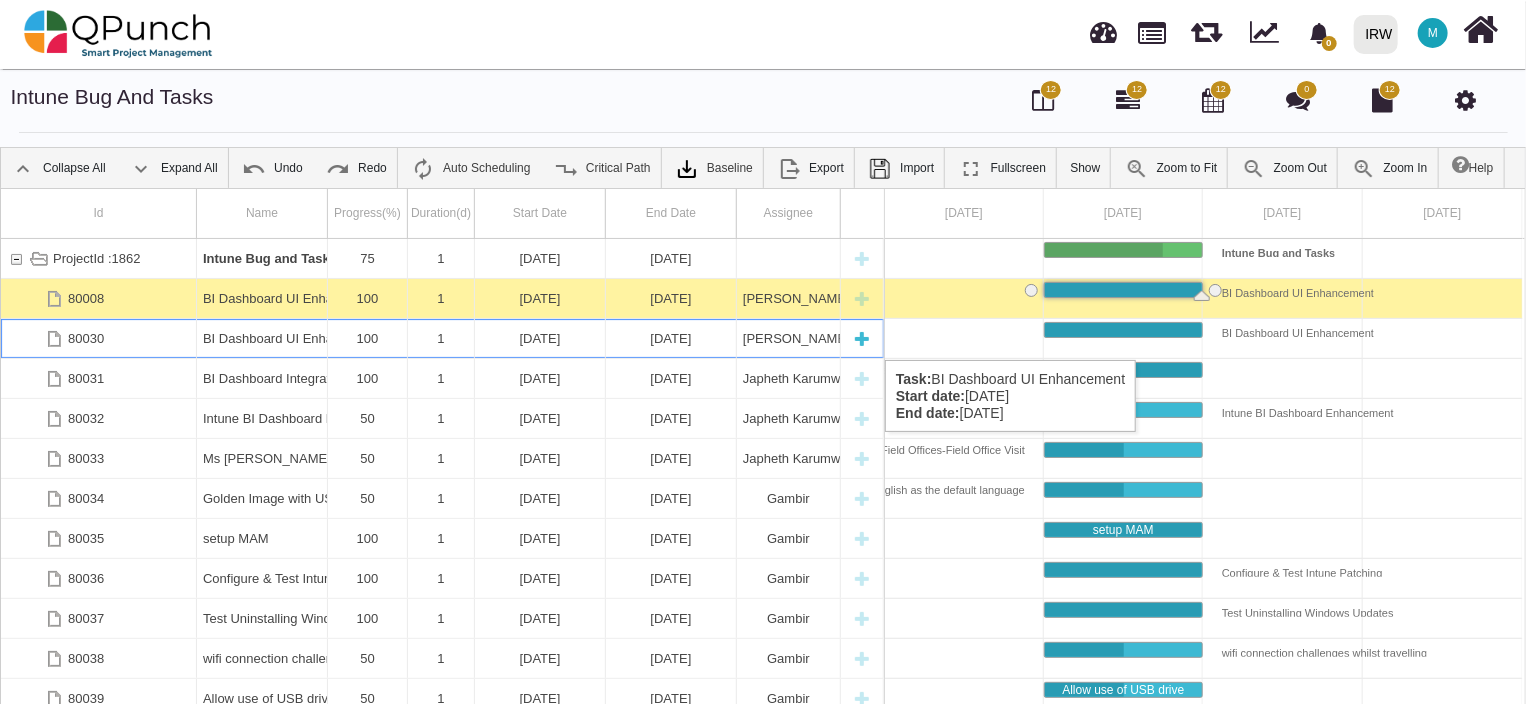 click on "BI Dashboard UI Enhancement" at bounding box center [262, 338] 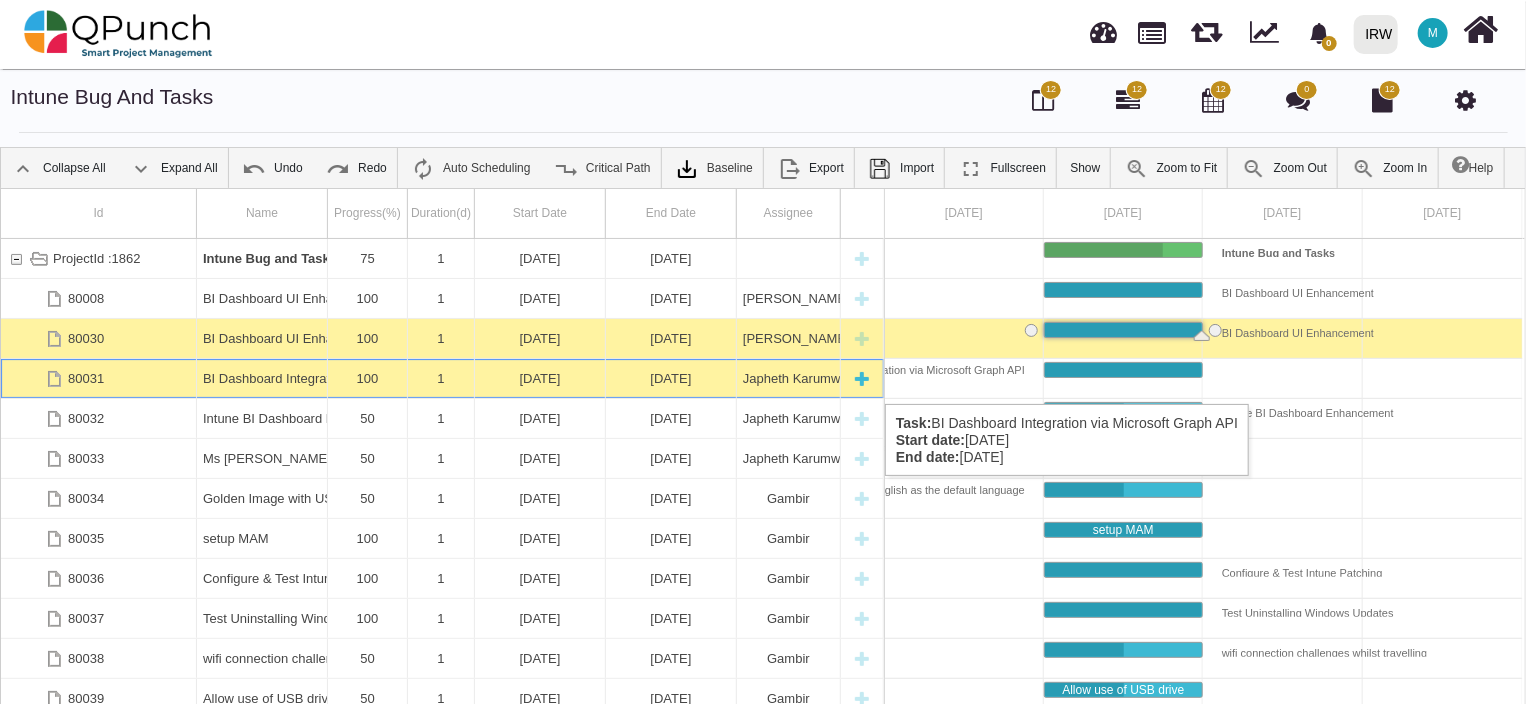 click on "BI Dashboard Integration via Microsoft Graph API" at bounding box center [262, 378] 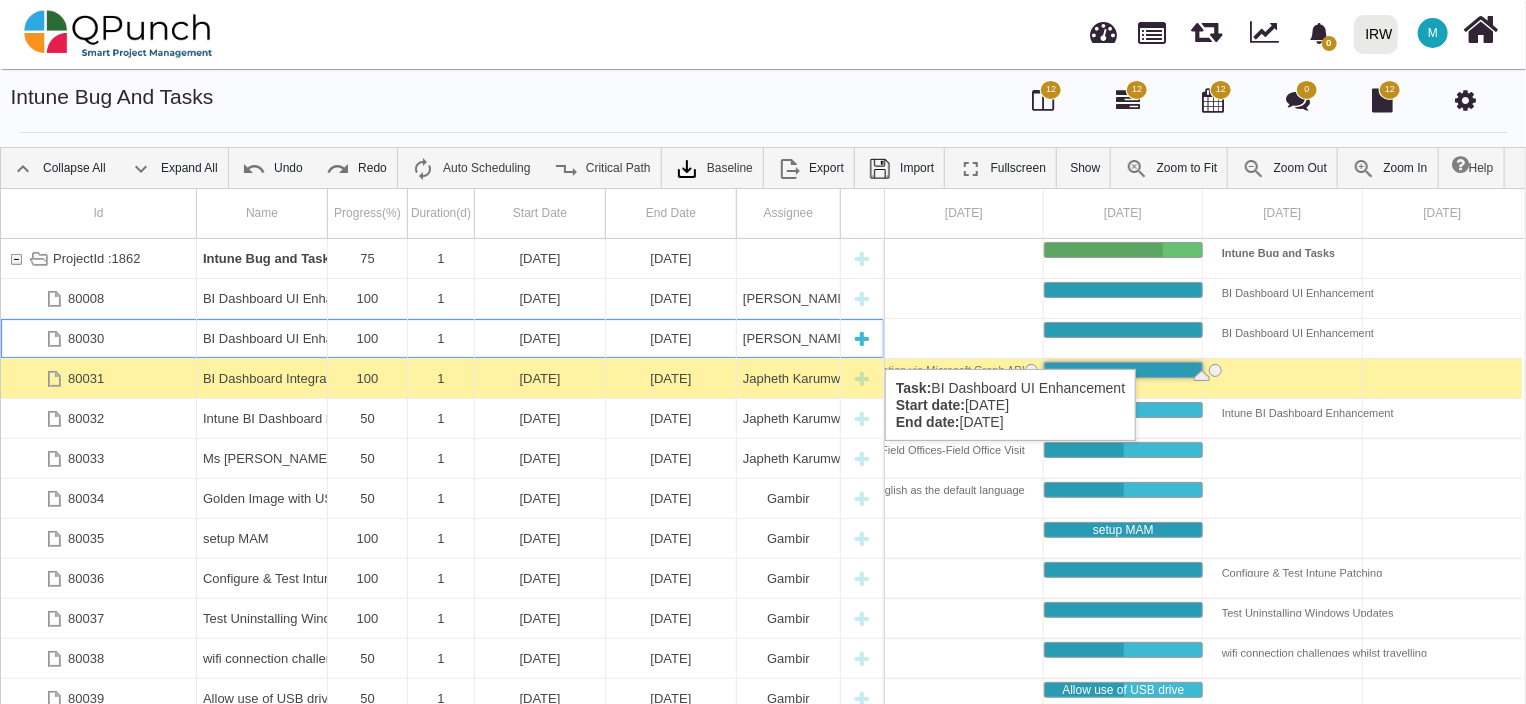 click on "BI Dashboard UI Enhancement" at bounding box center (262, 338) 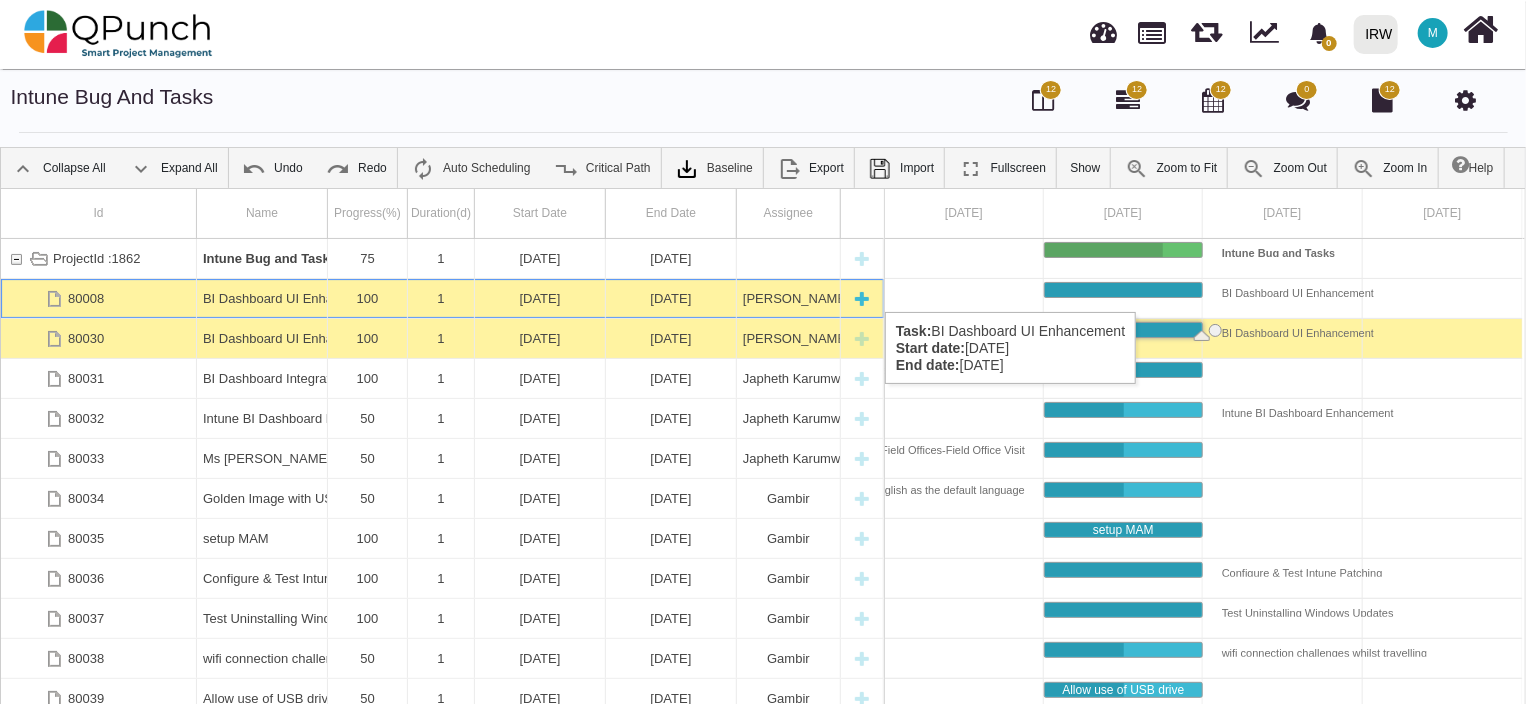click on "BI Dashboard UI Enhancement" at bounding box center (262, 298) 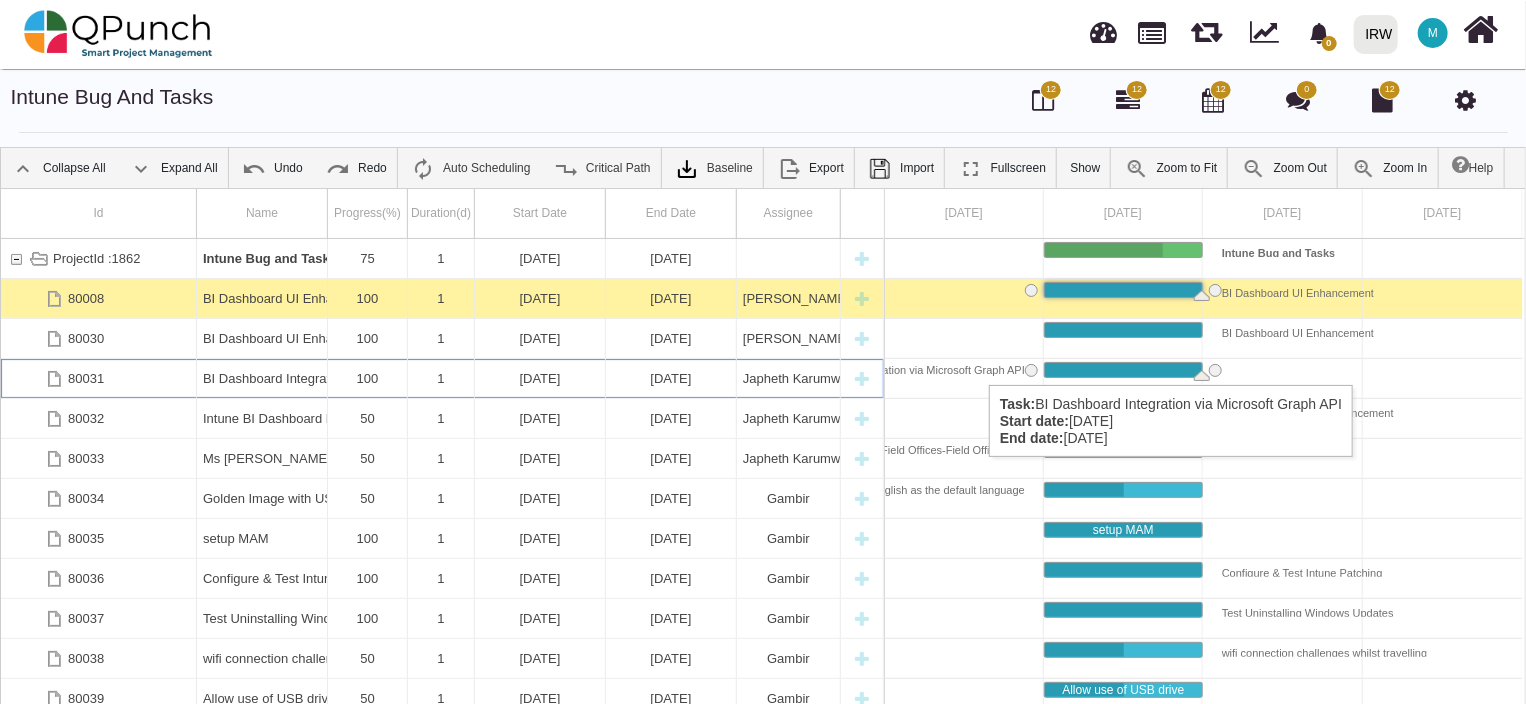 click on "BI Dashboard Integration via Microsoft Graph API" at bounding box center [914, 370] 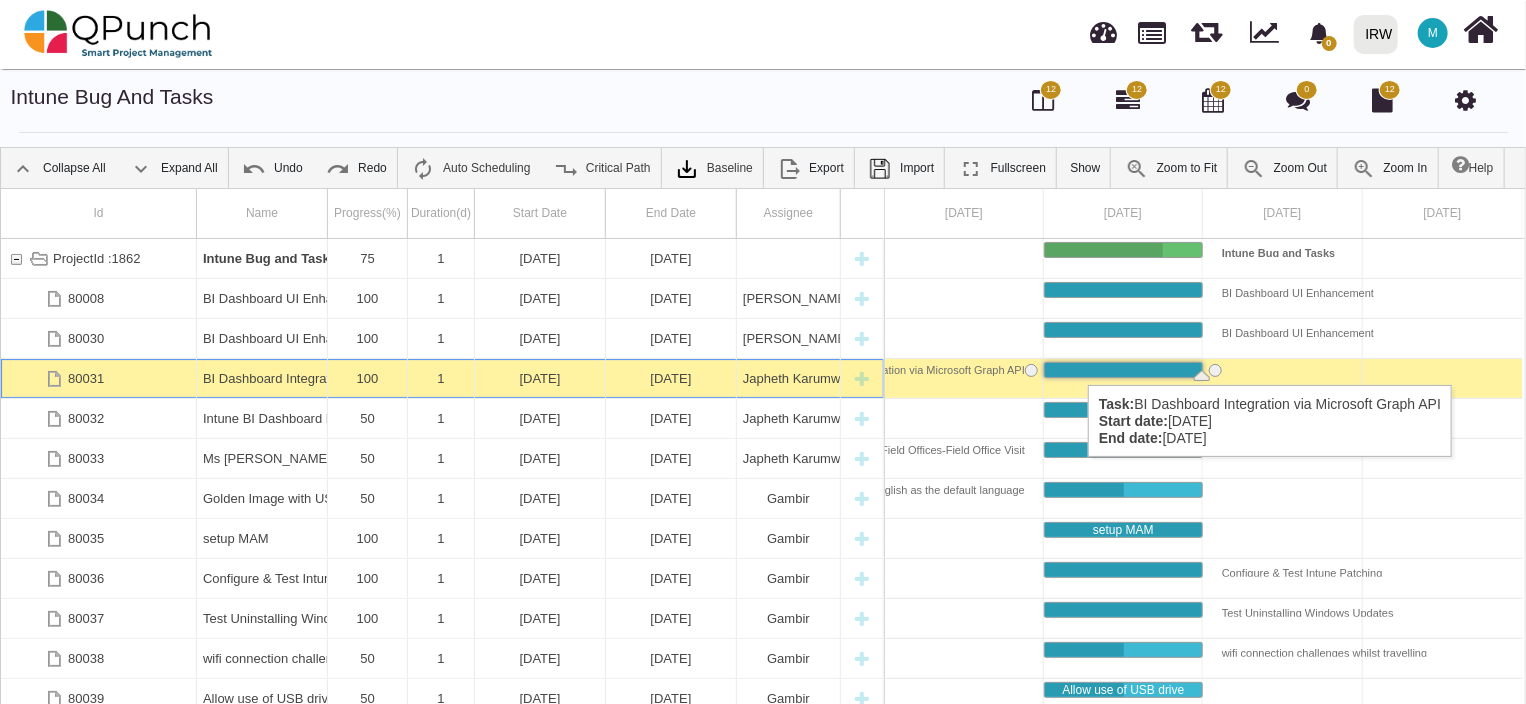 click at bounding box center (1123, 370) 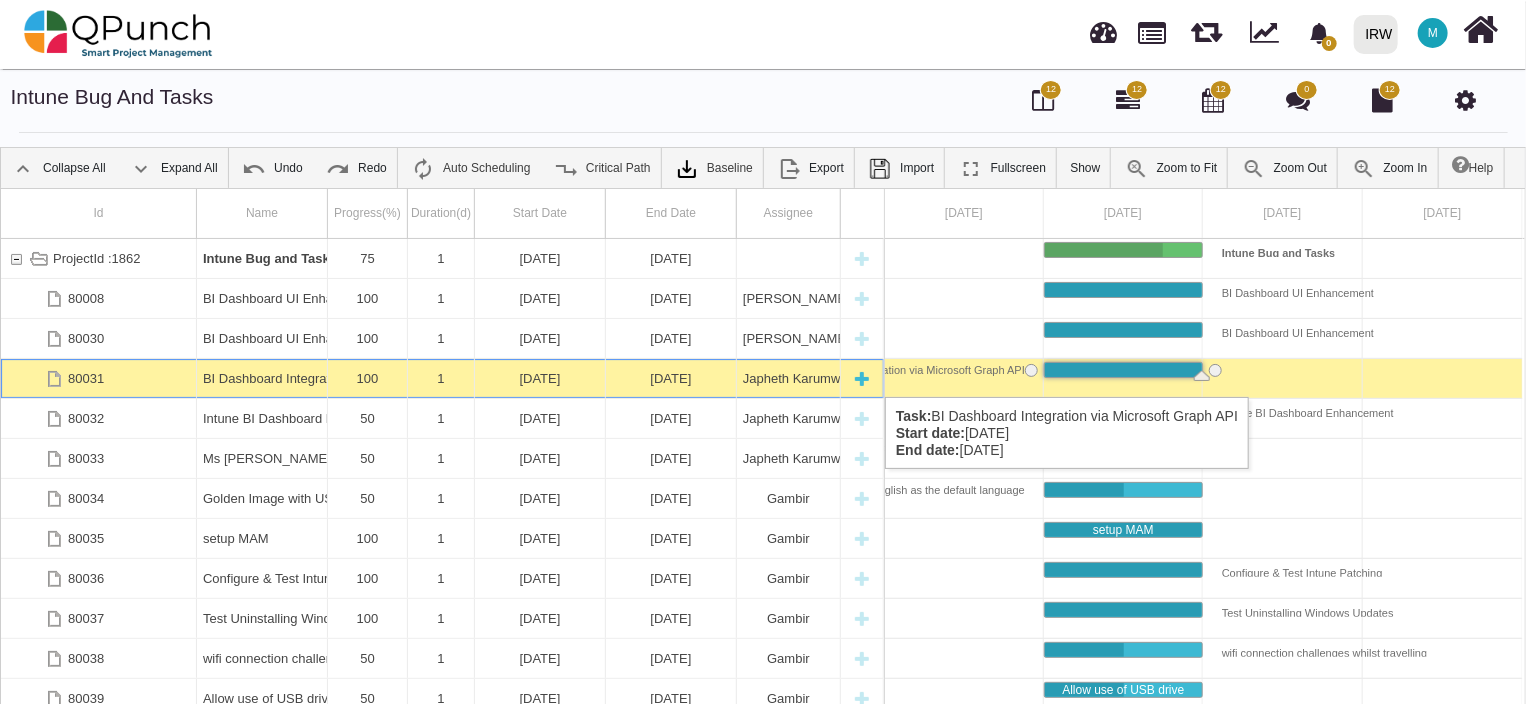 drag, startPoint x: 315, startPoint y: 377, endPoint x: 285, endPoint y: 378, distance: 30.016663 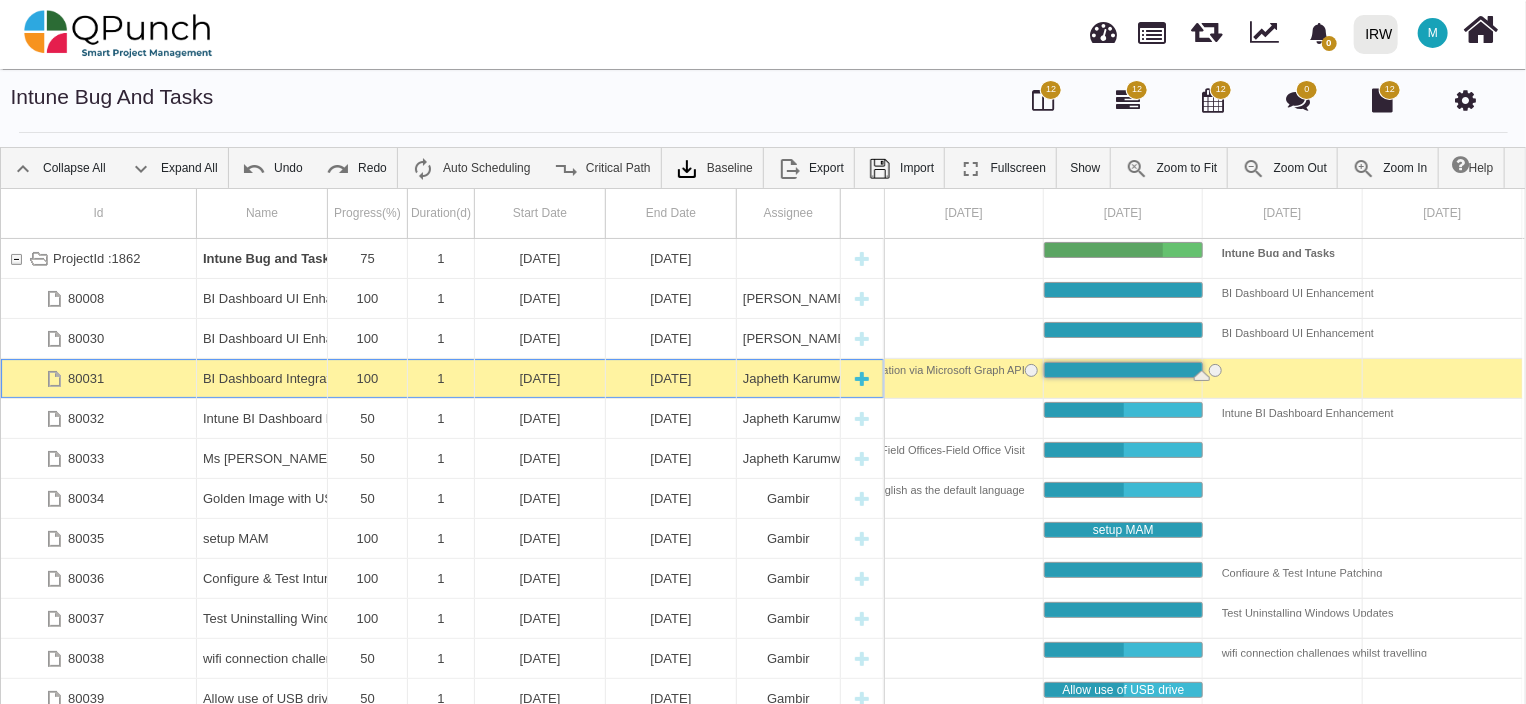 scroll, scrollTop: 45, scrollLeft: 0, axis: vertical 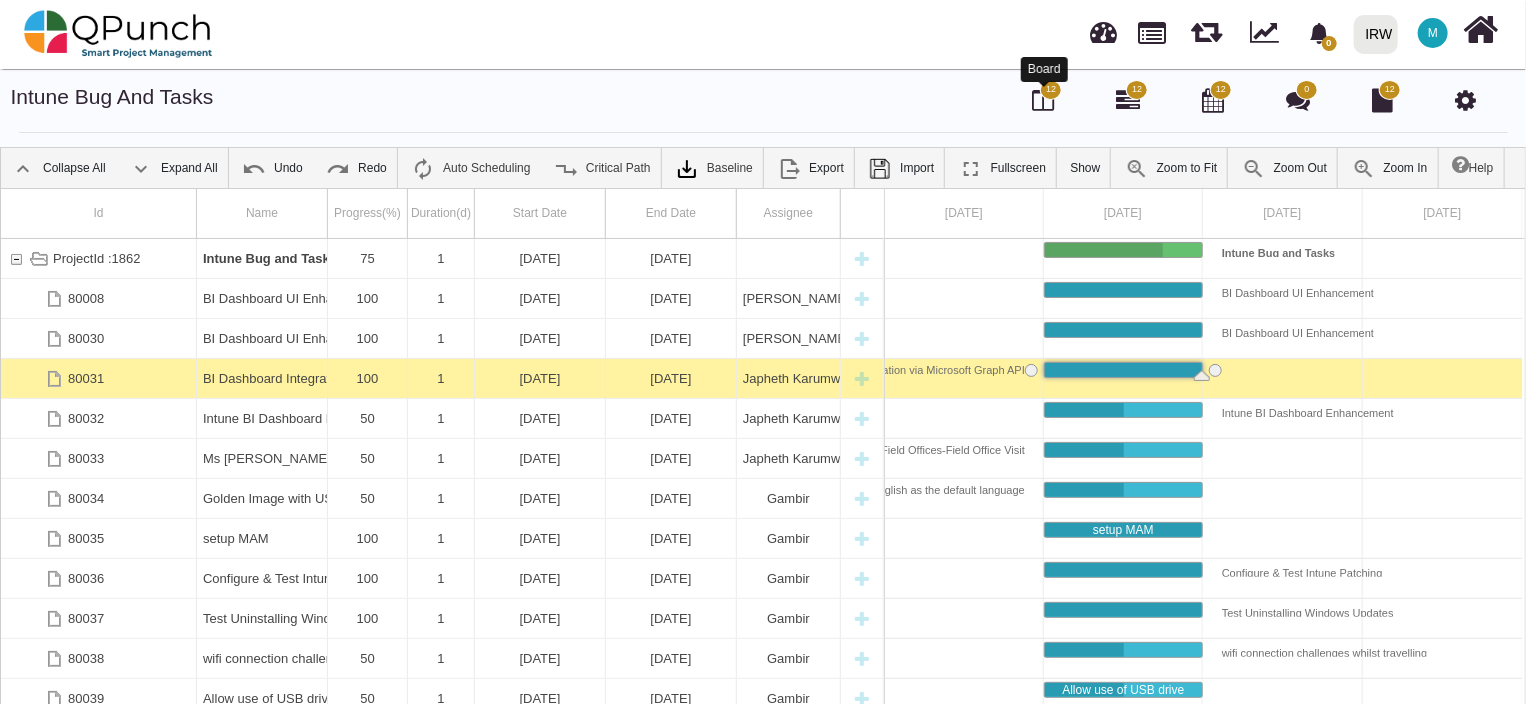 click at bounding box center (1043, 100) 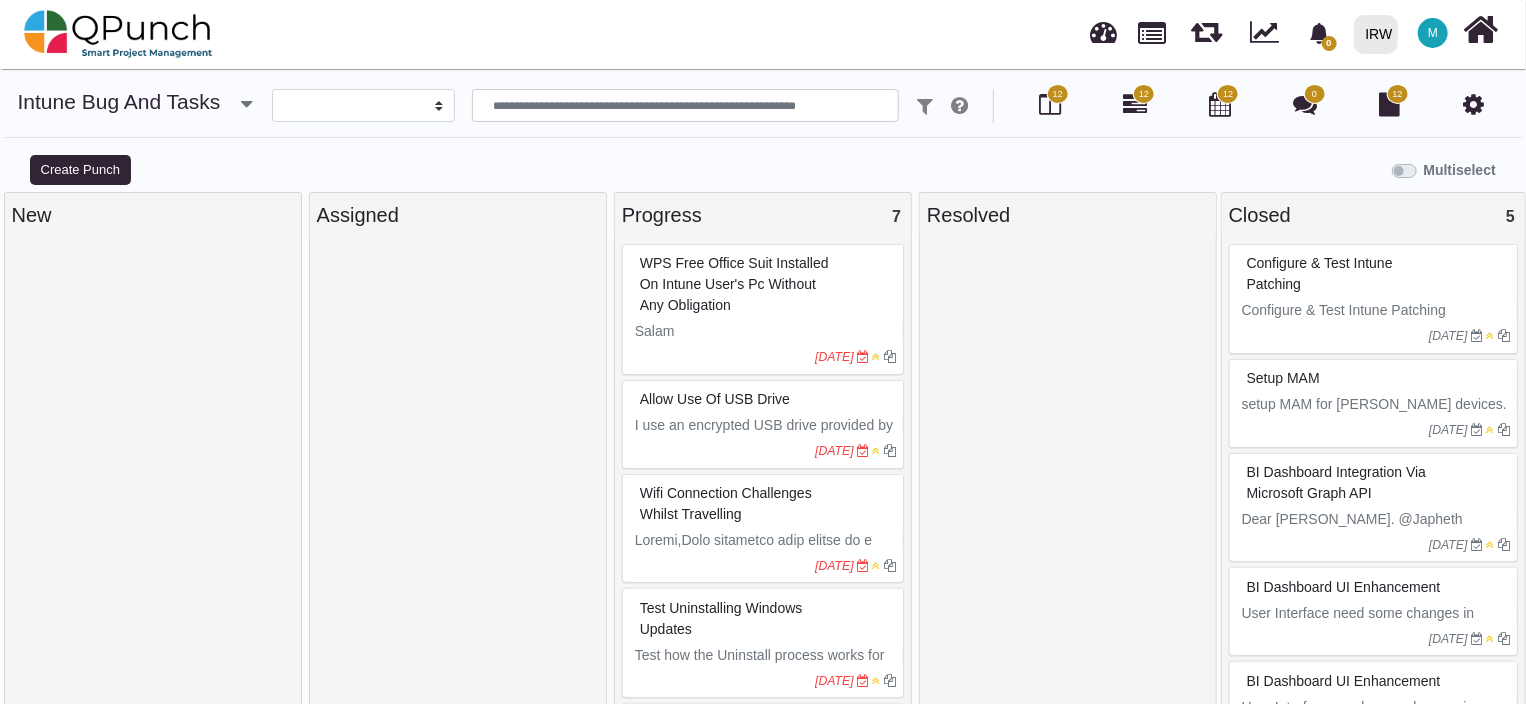 select 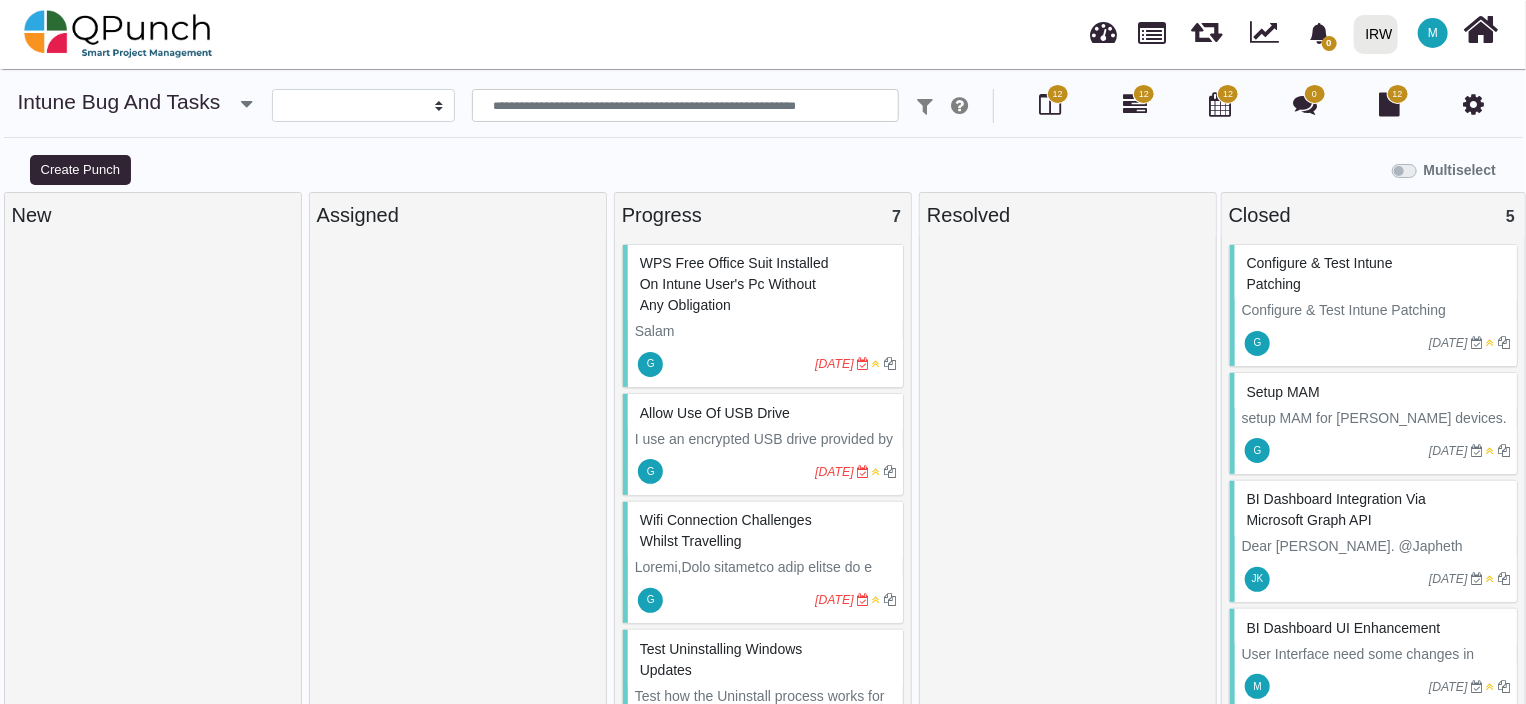click on "BI Dashboard Integration via Microsoft Graph API" at bounding box center (1337, 509) 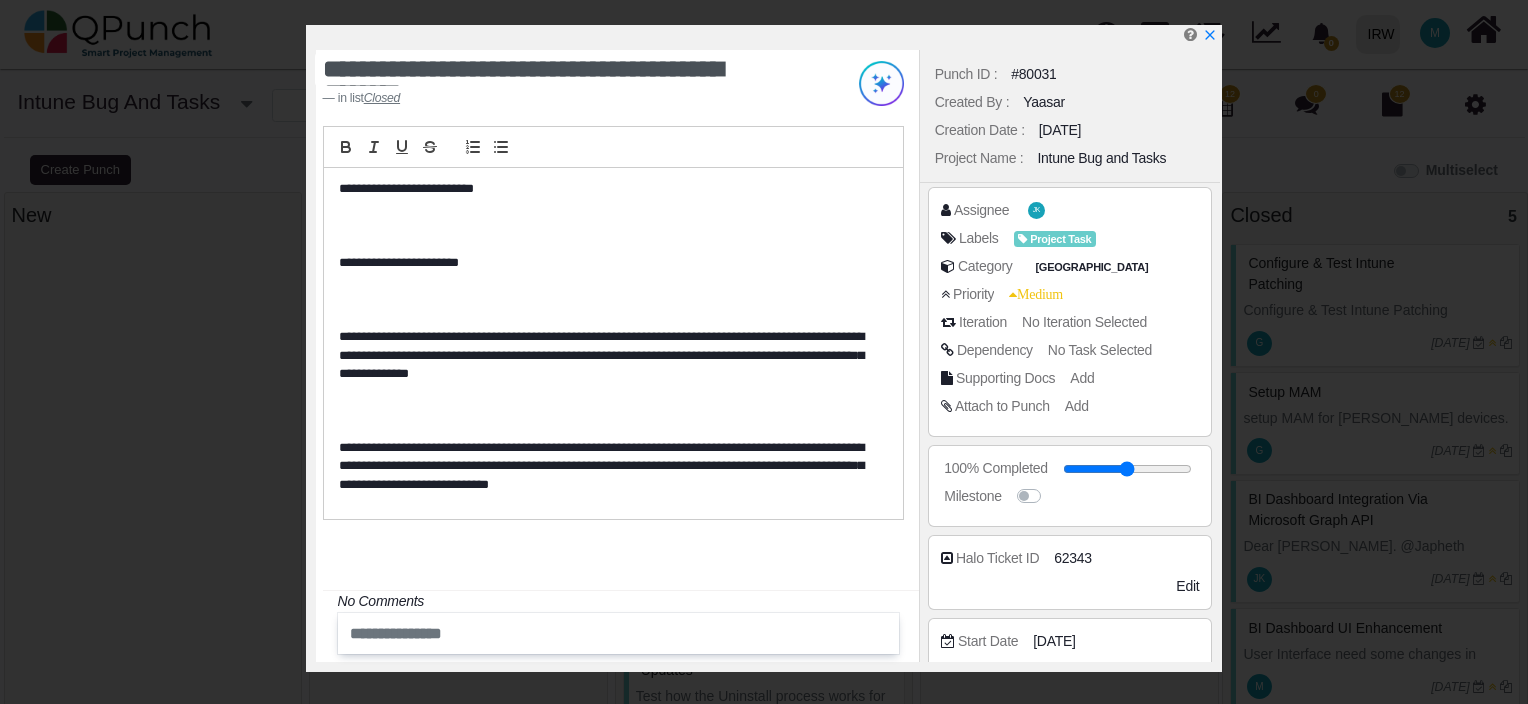 scroll, scrollTop: 0, scrollLeft: 0, axis: both 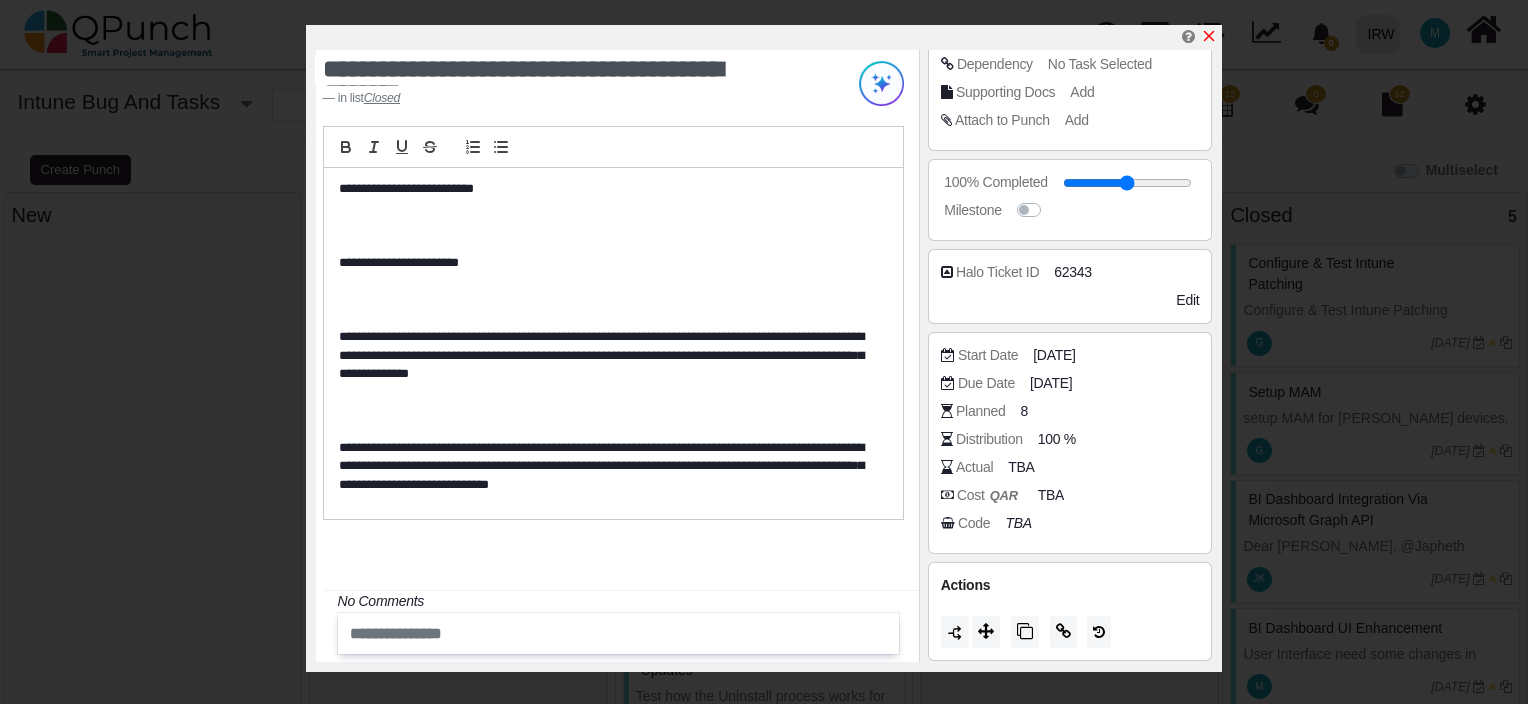 click 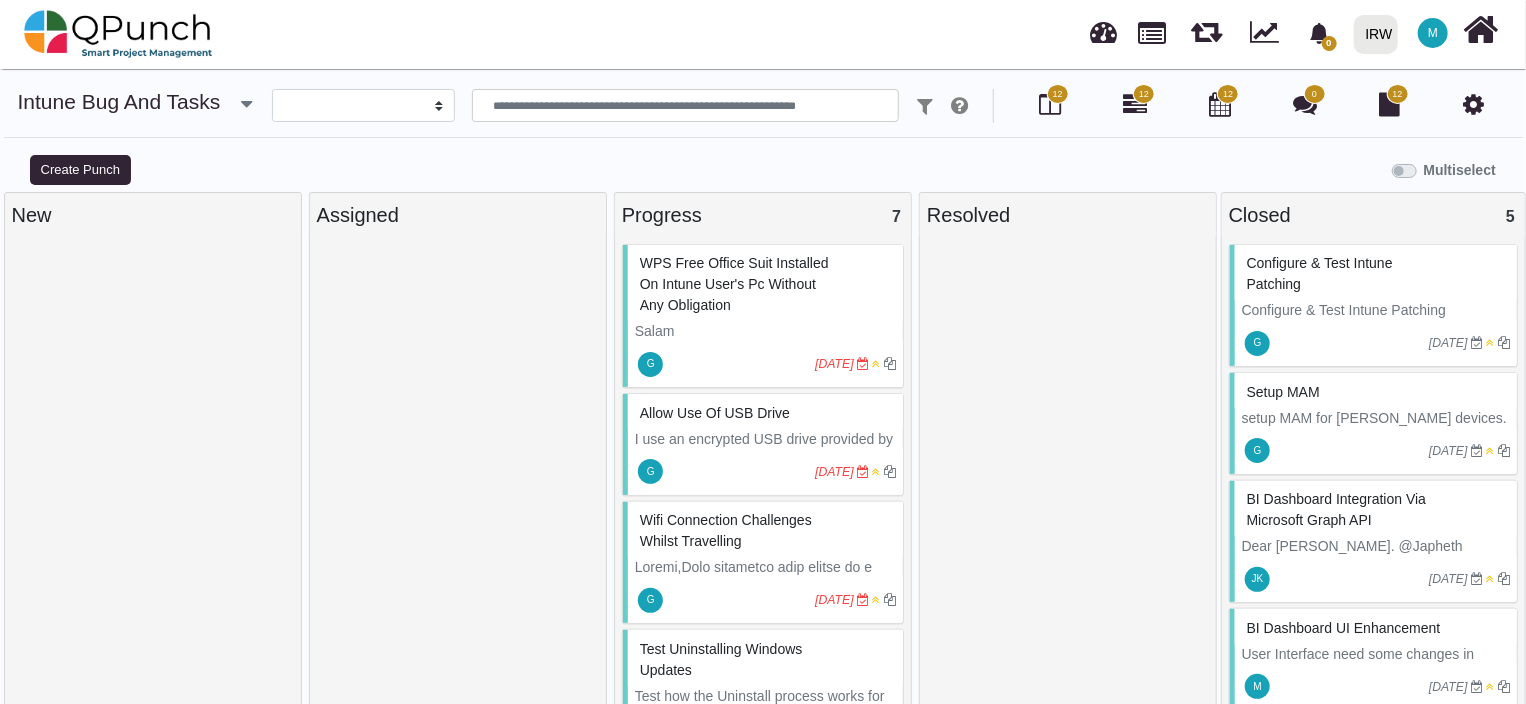 scroll, scrollTop: 14, scrollLeft: 0, axis: vertical 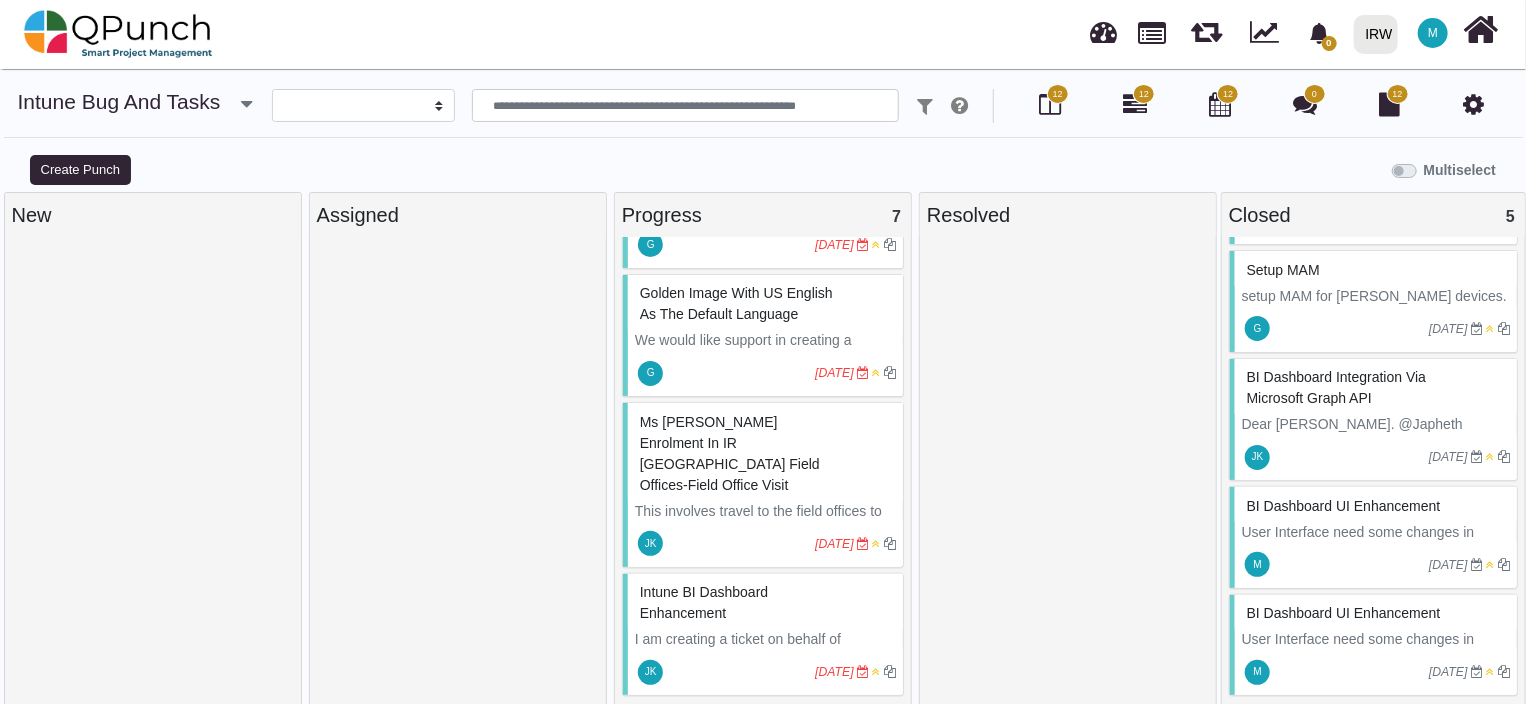 click on "Intune BI Dashboard Enhancement" at bounding box center [765, 603] 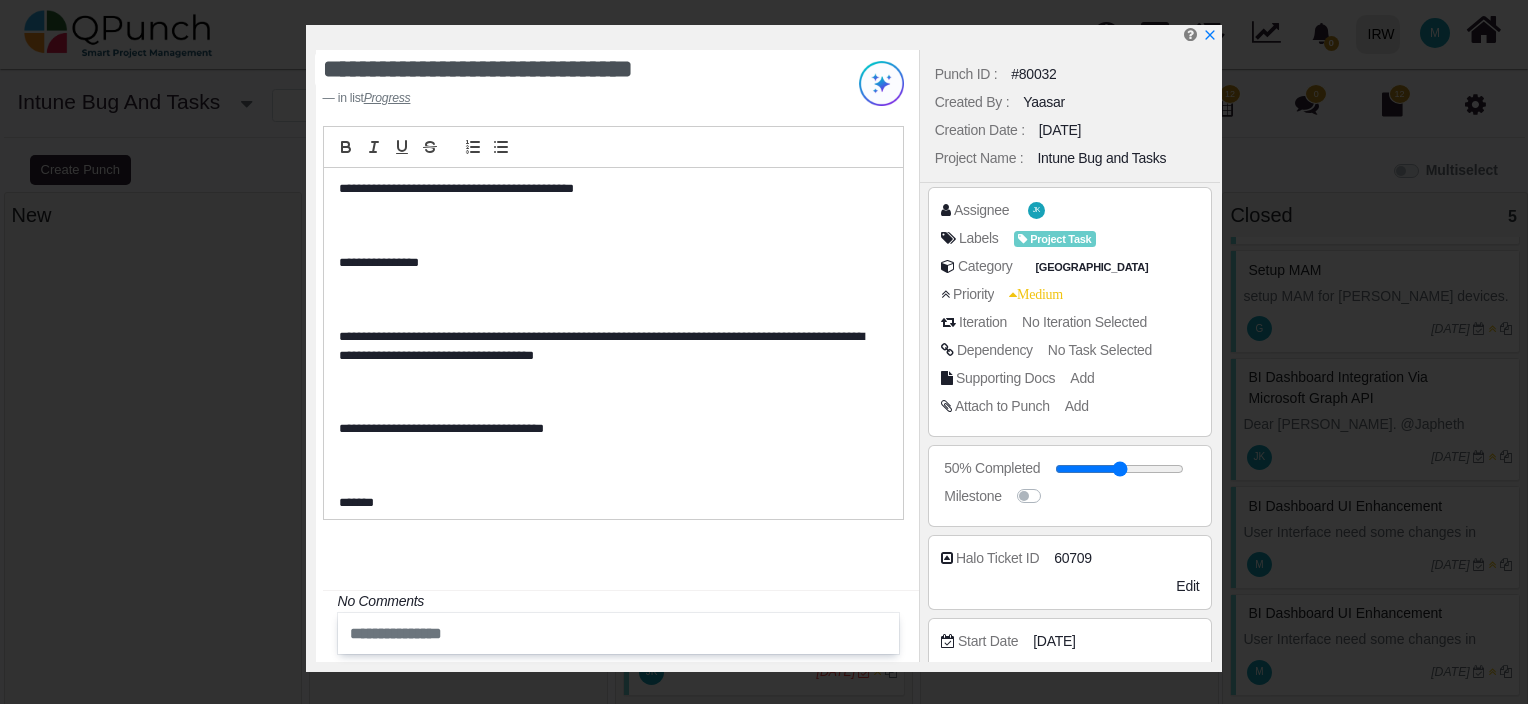scroll, scrollTop: 4, scrollLeft: 0, axis: vertical 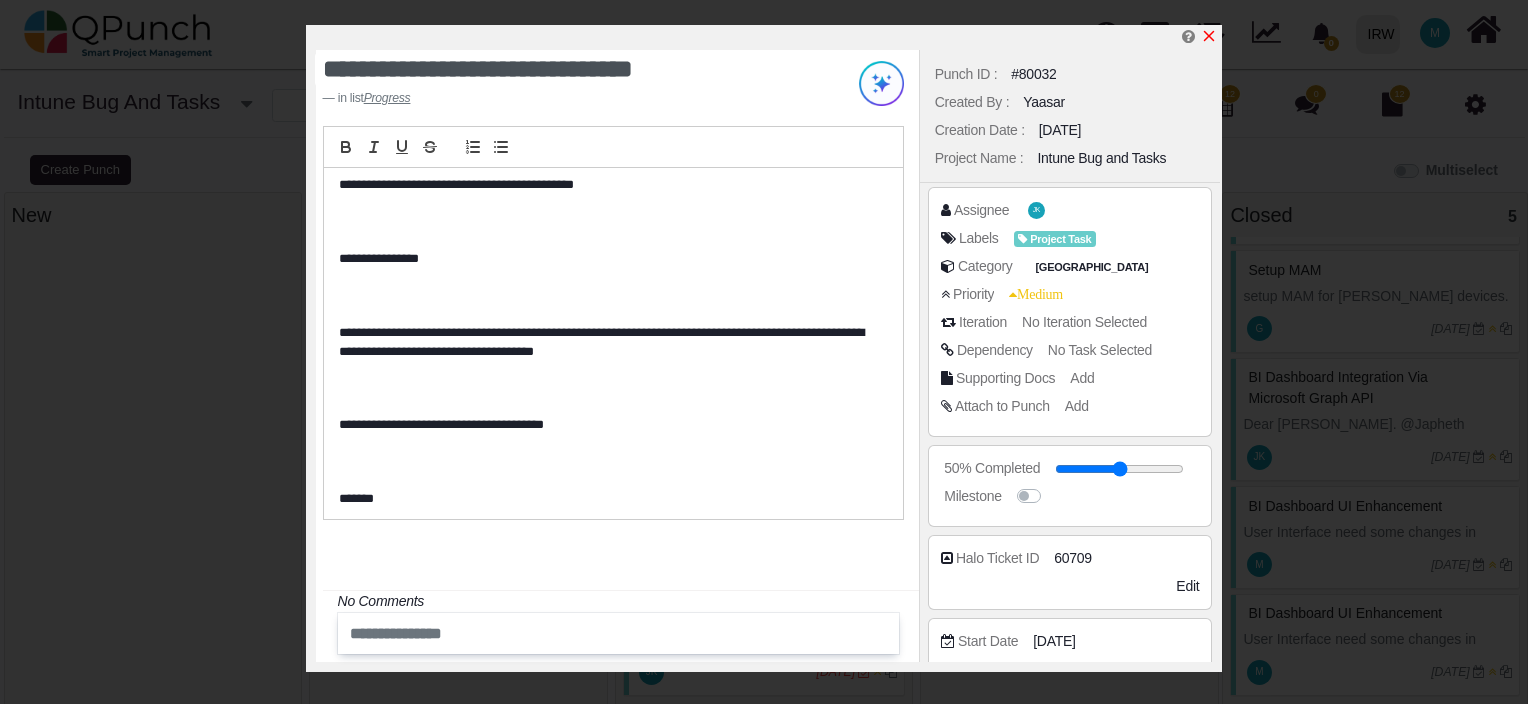 click 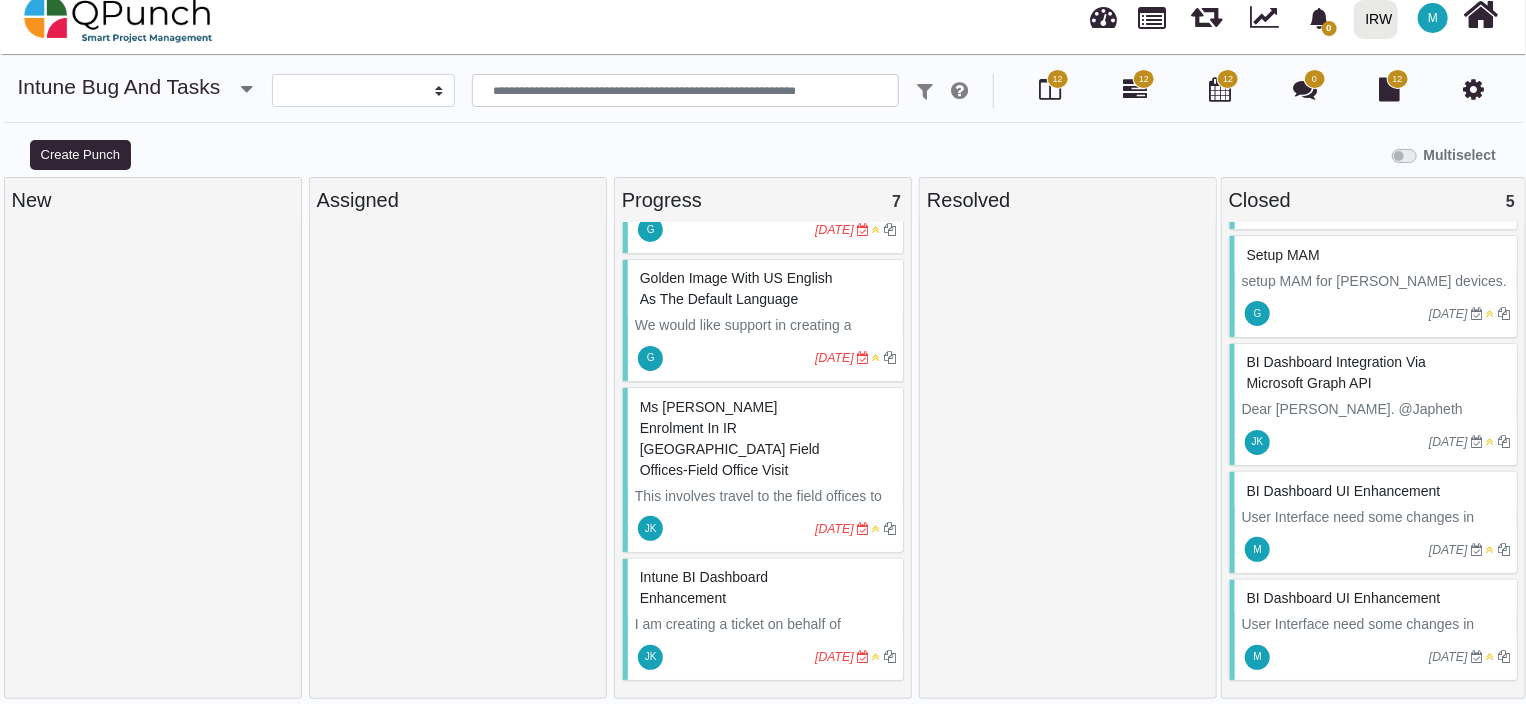 scroll, scrollTop: 20, scrollLeft: 0, axis: vertical 